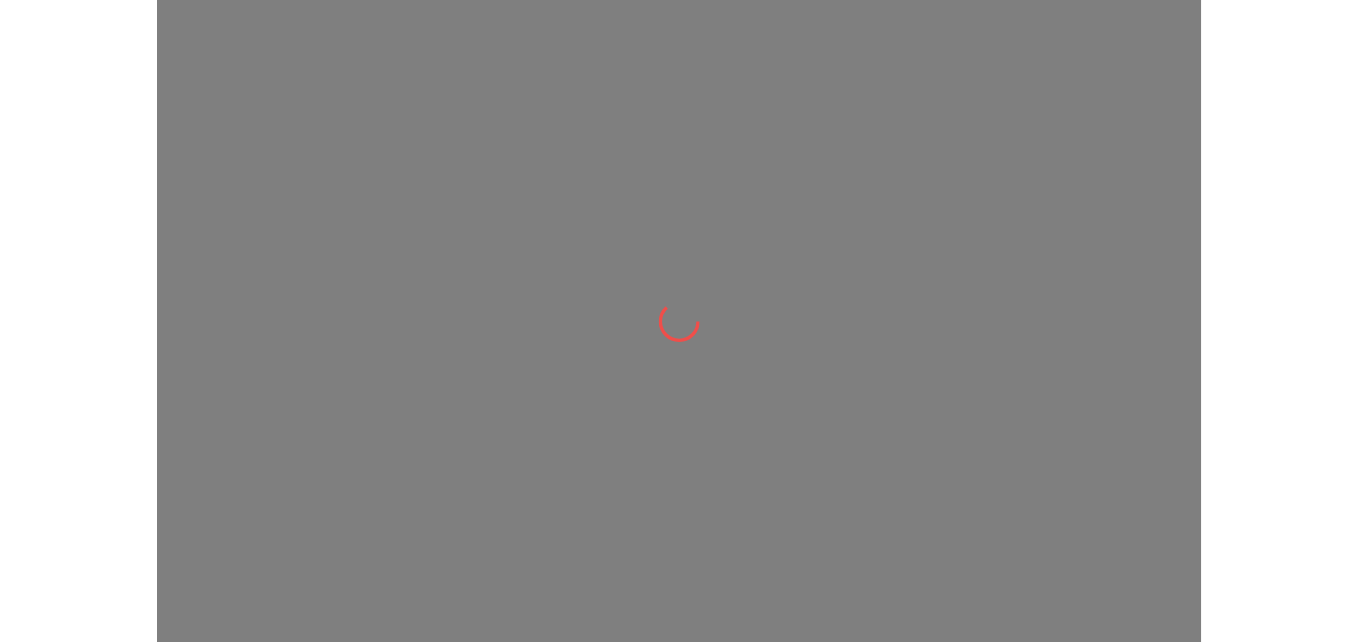 scroll, scrollTop: 0, scrollLeft: 0, axis: both 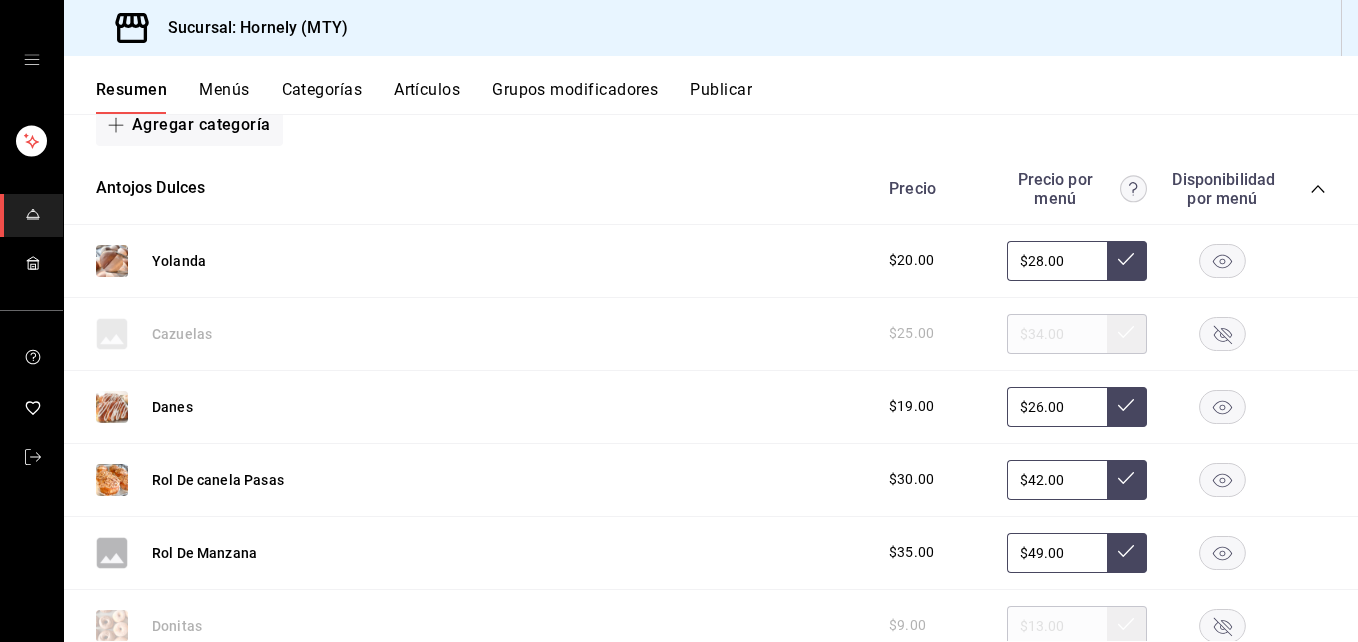 drag, startPoint x: 1216, startPoint y: 252, endPoint x: 1142, endPoint y: 322, distance: 101.862656 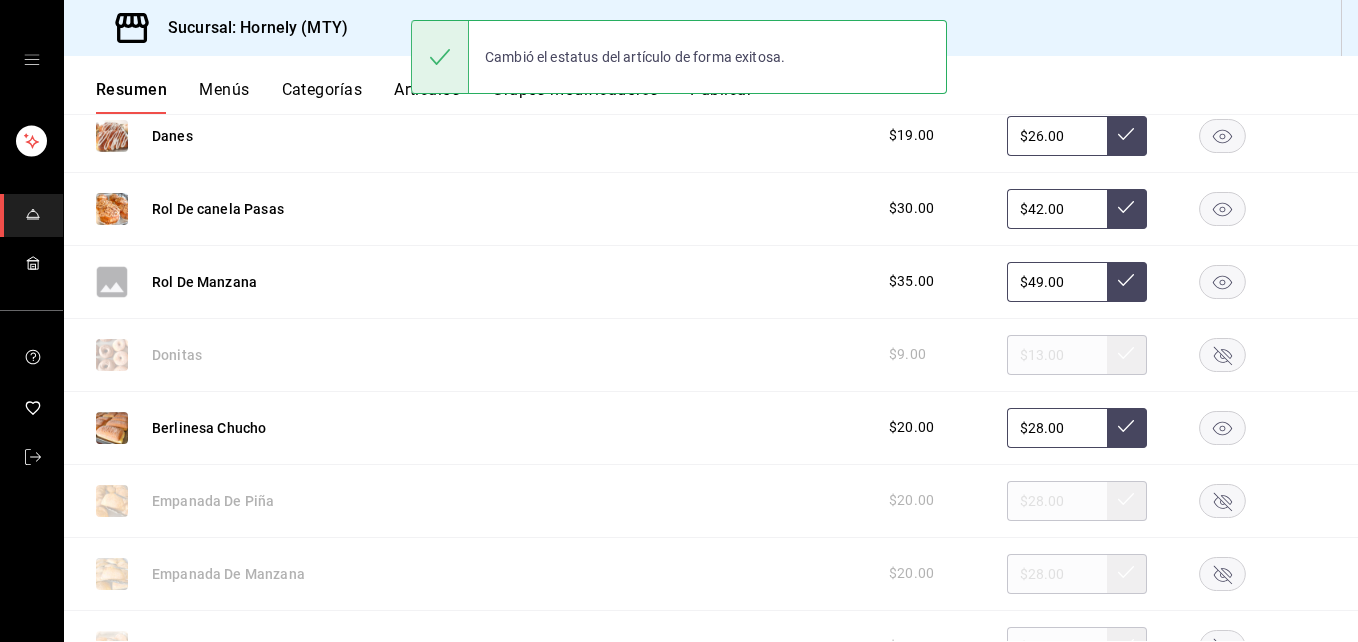 scroll, scrollTop: 600, scrollLeft: 0, axis: vertical 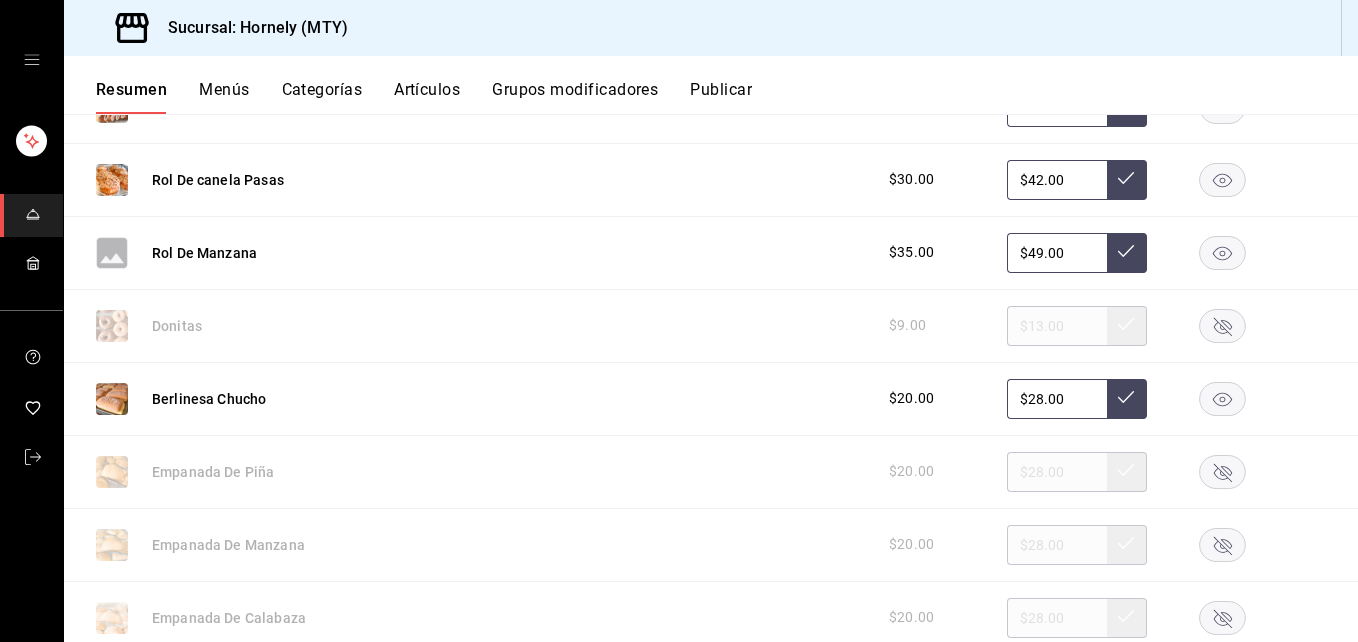 click 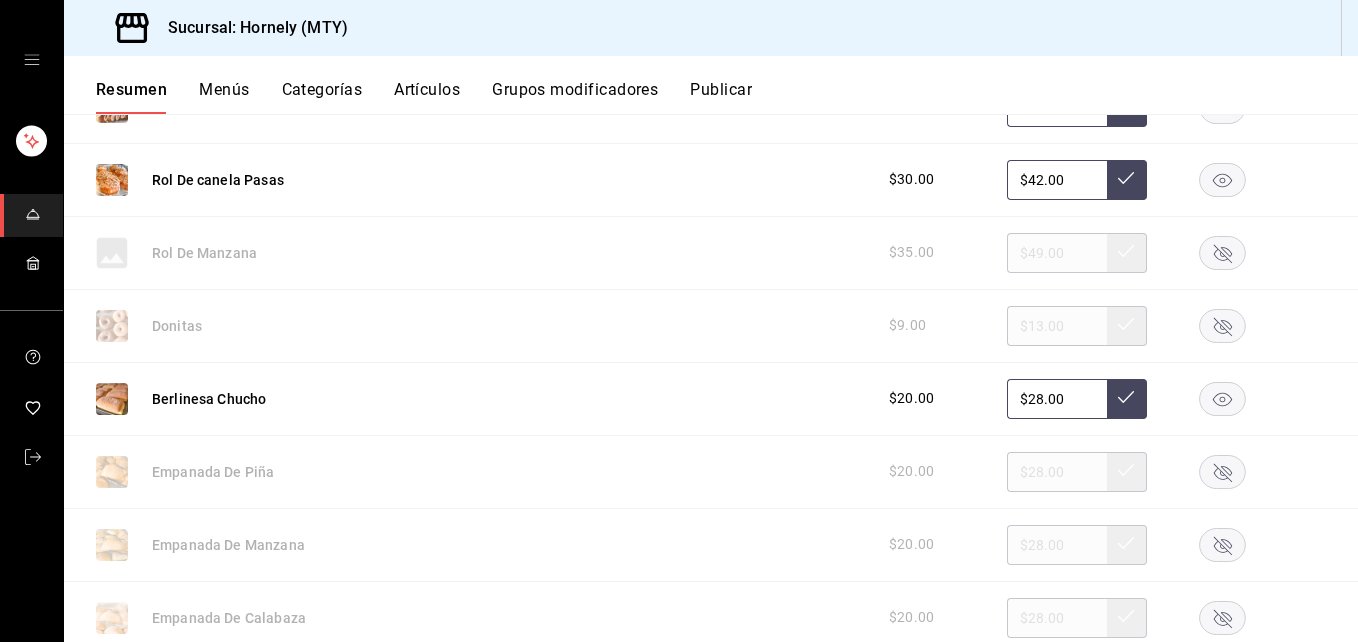 scroll, scrollTop: 900, scrollLeft: 0, axis: vertical 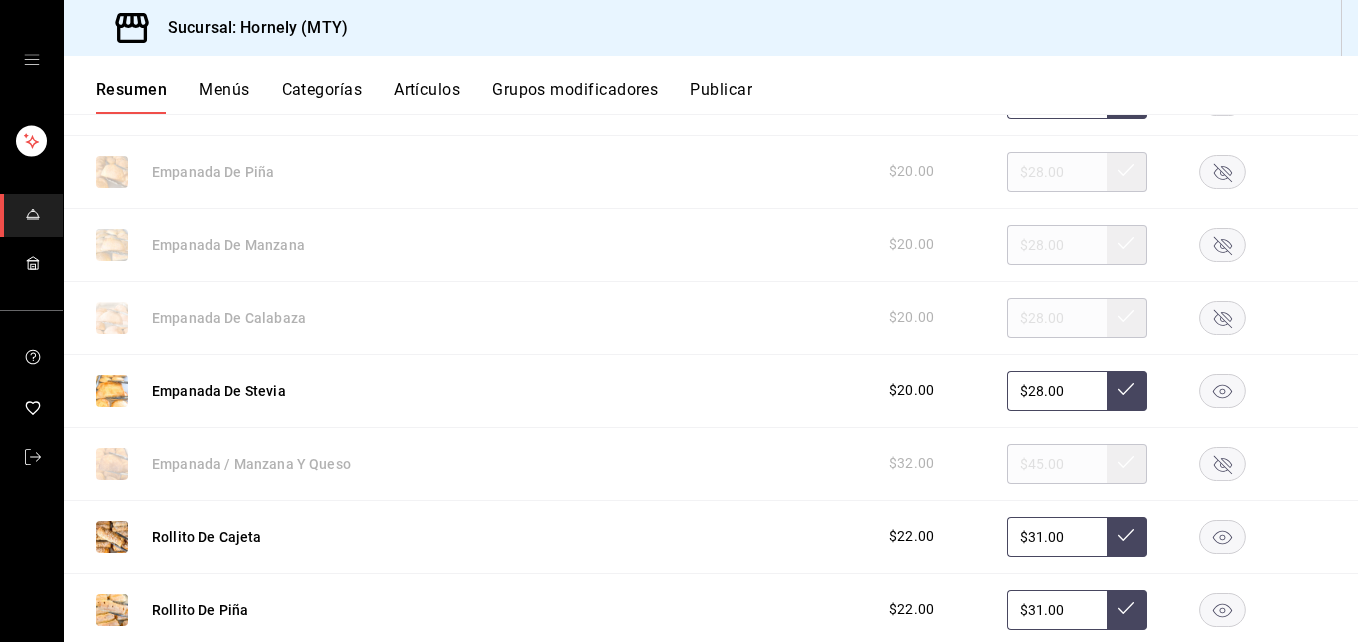 click 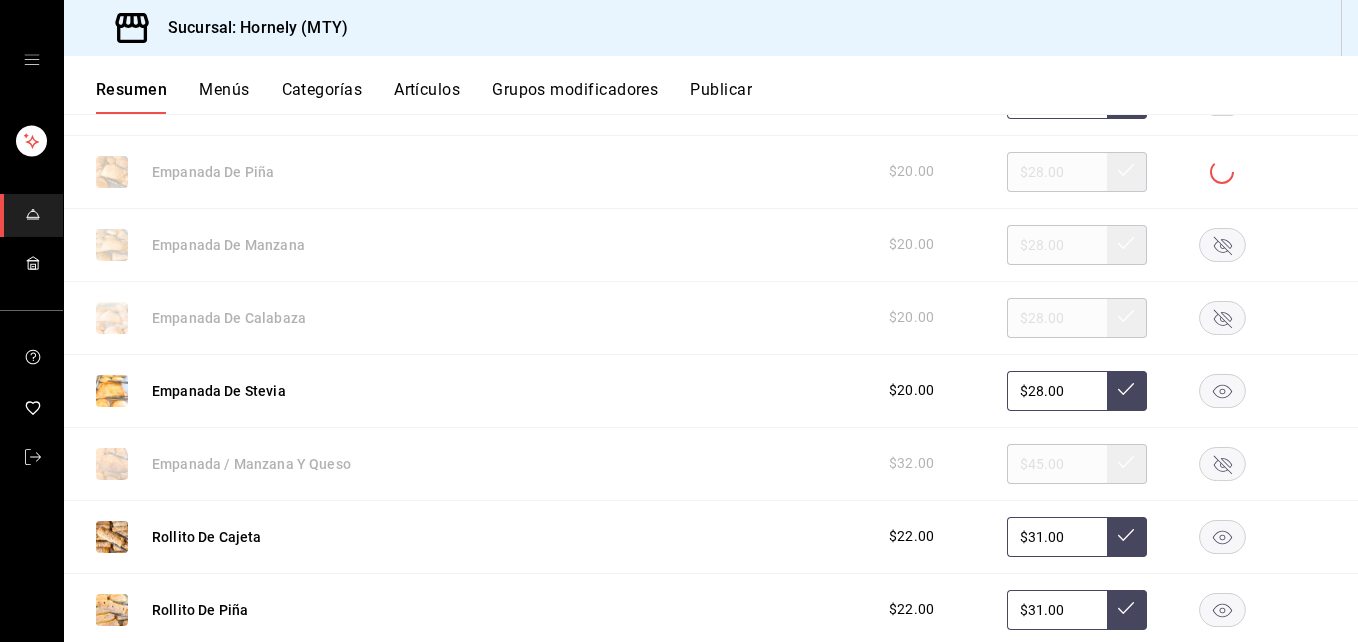 click at bounding box center (1222, 172) 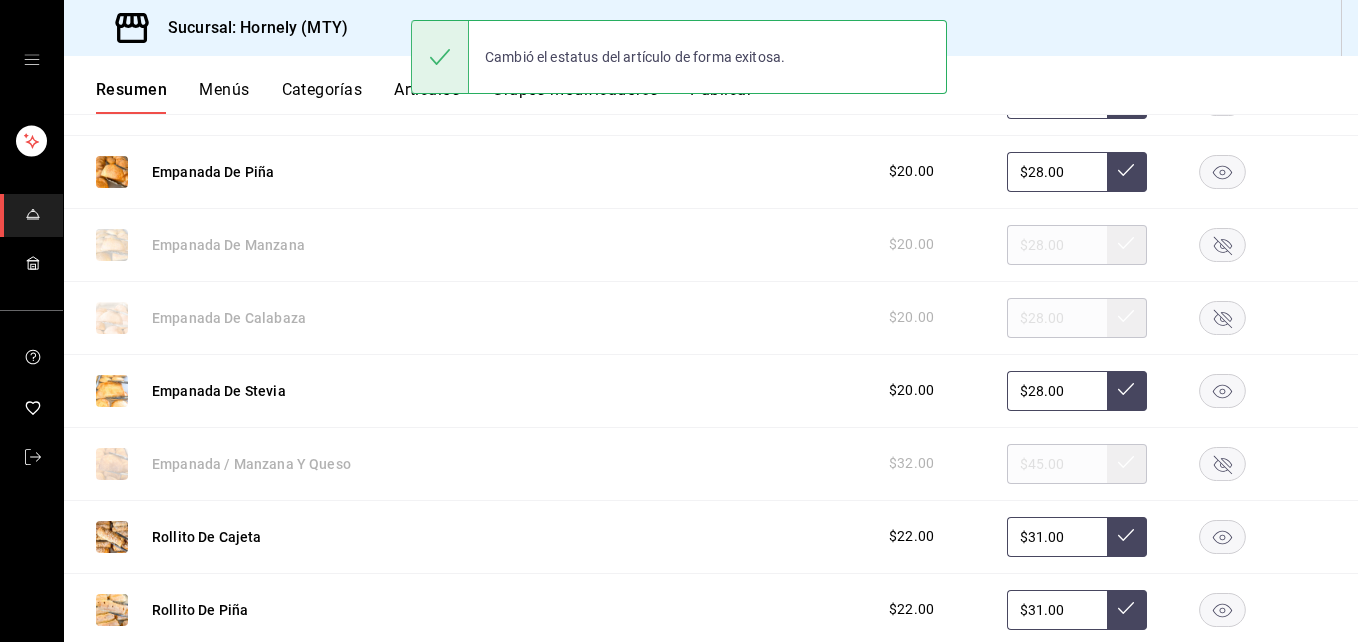 click on "Empanada De Calabaza $20.00 $28.00" at bounding box center (711, 318) 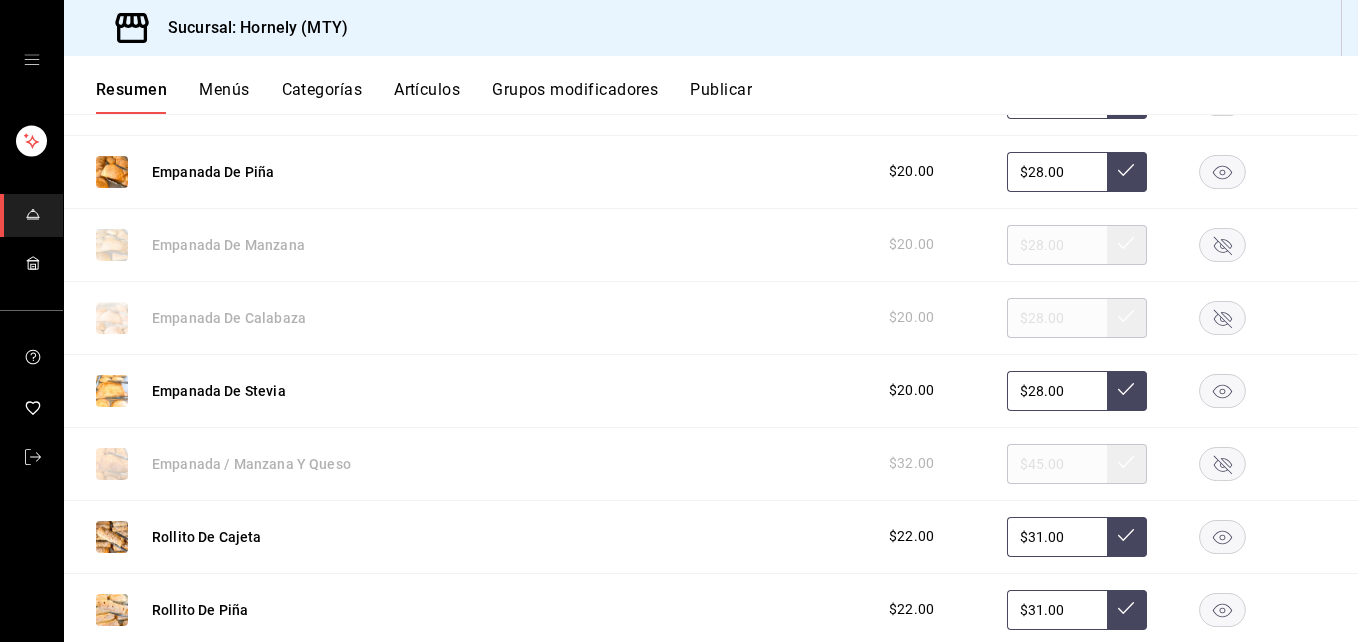 click 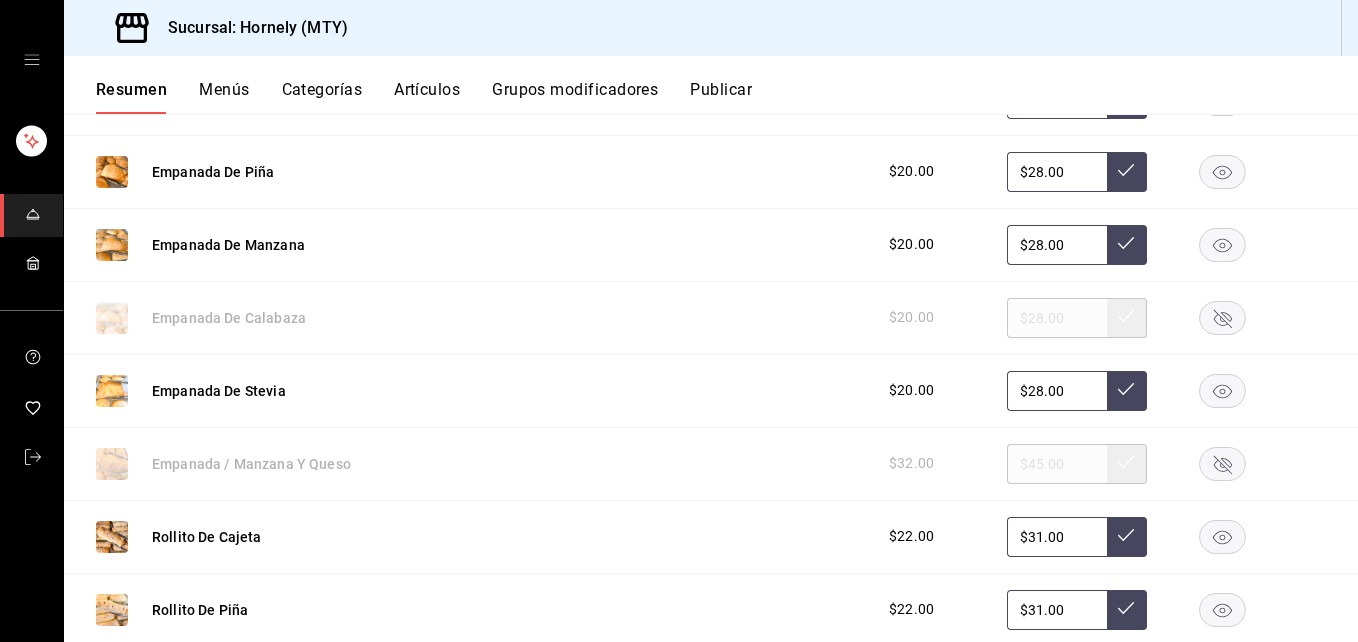 click 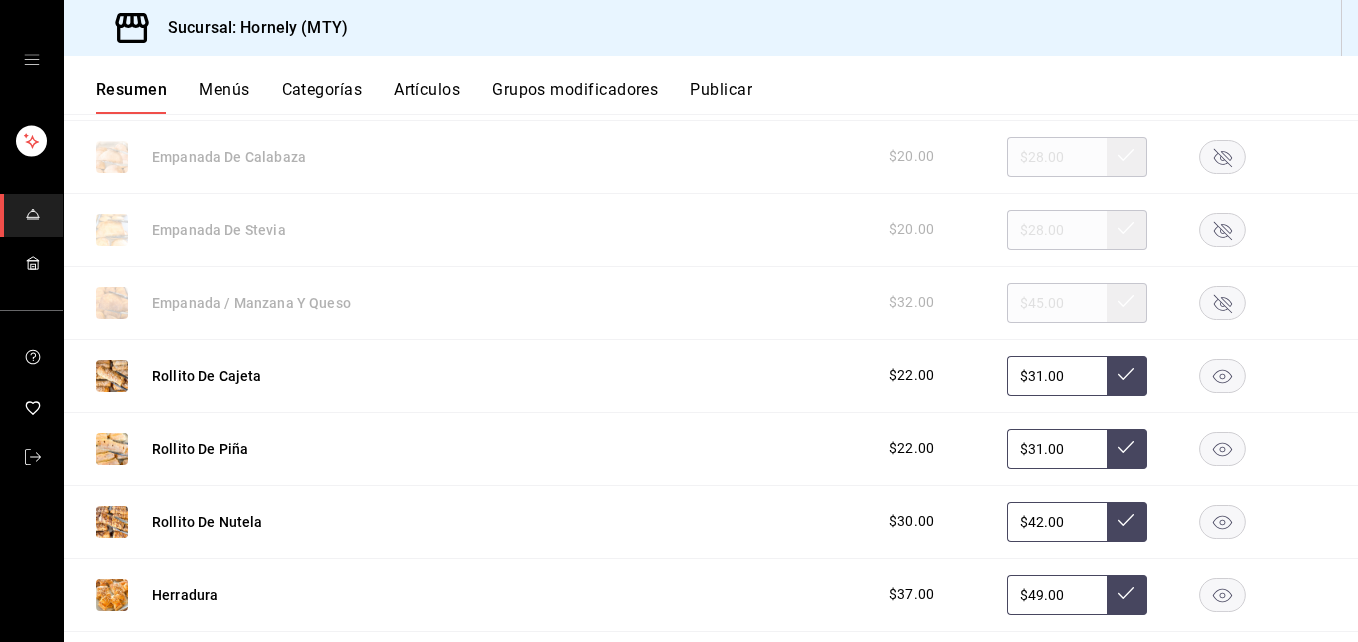 scroll, scrollTop: 1105, scrollLeft: 0, axis: vertical 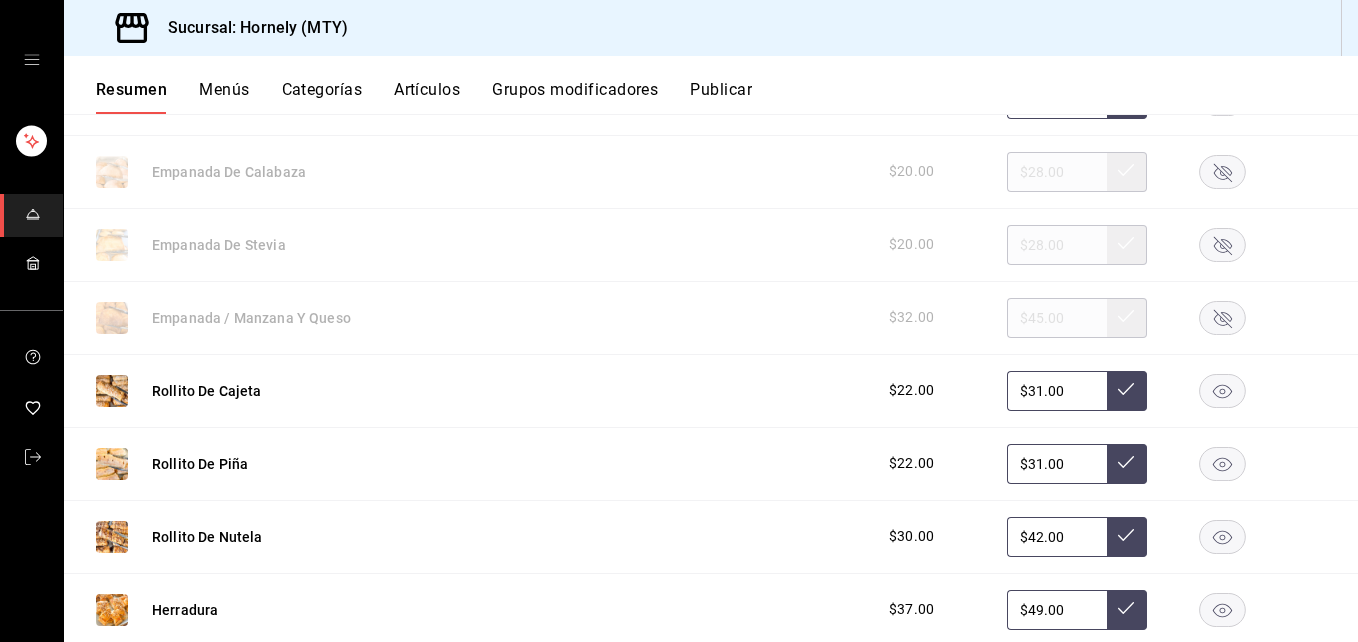click 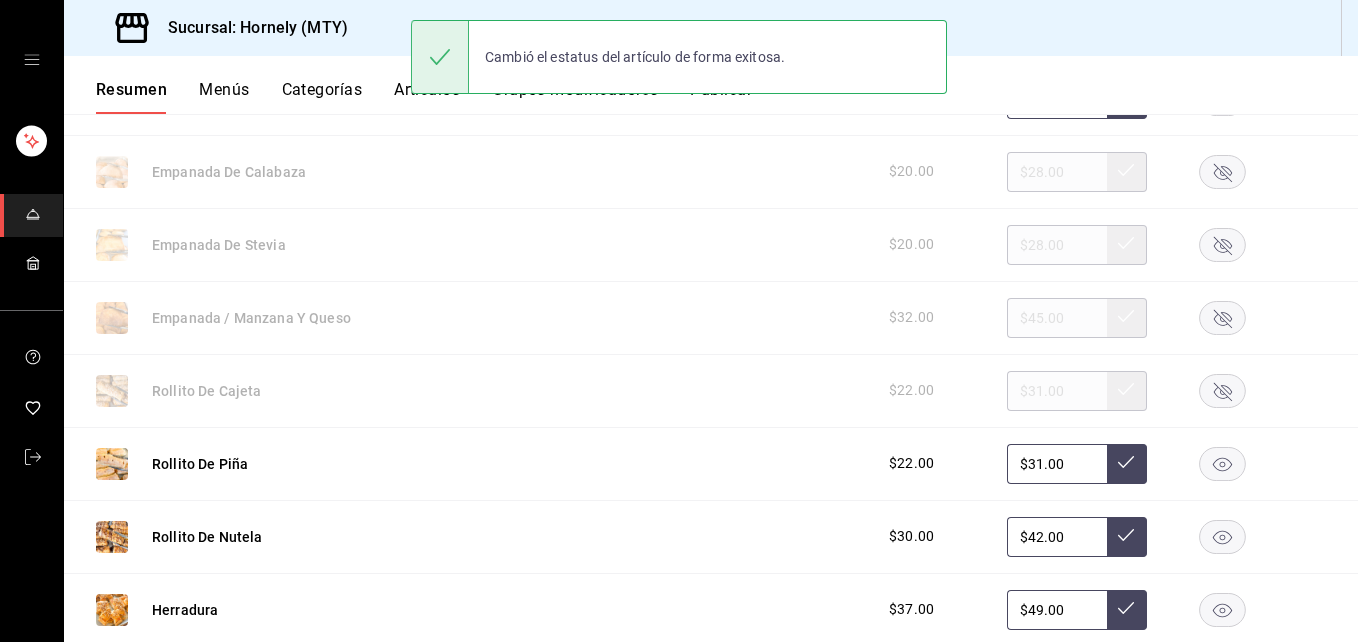 click 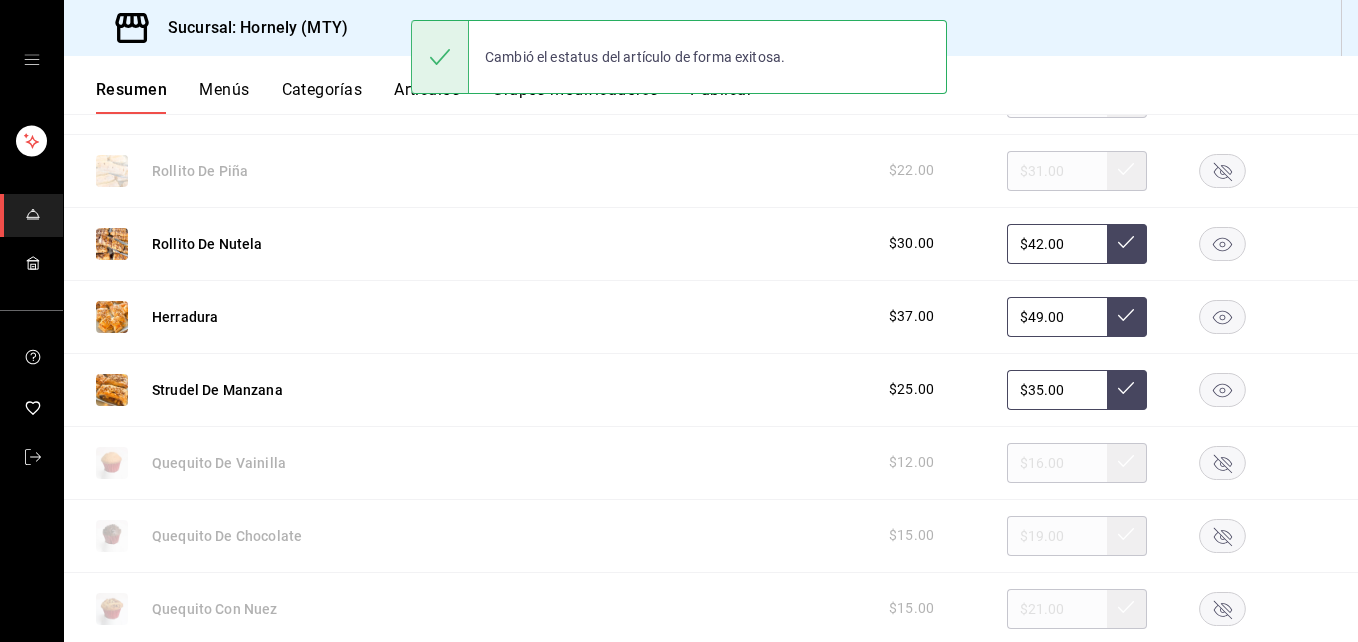 scroll, scrollTop: 1346, scrollLeft: 0, axis: vertical 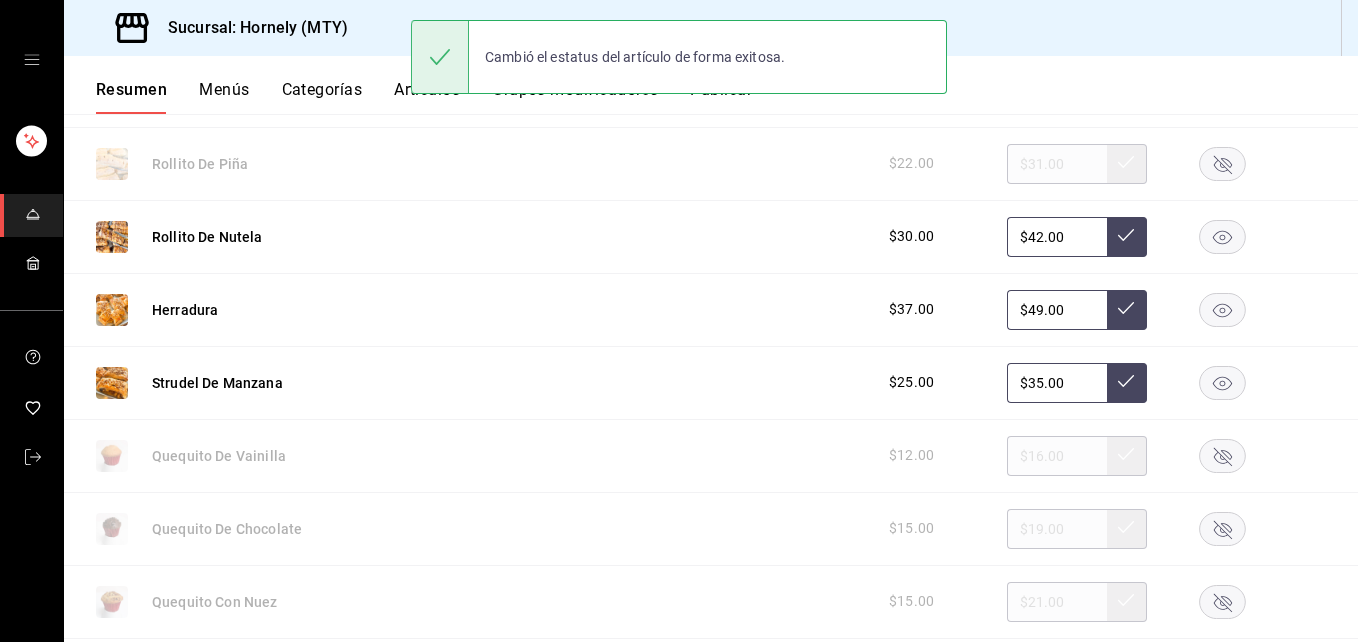 click 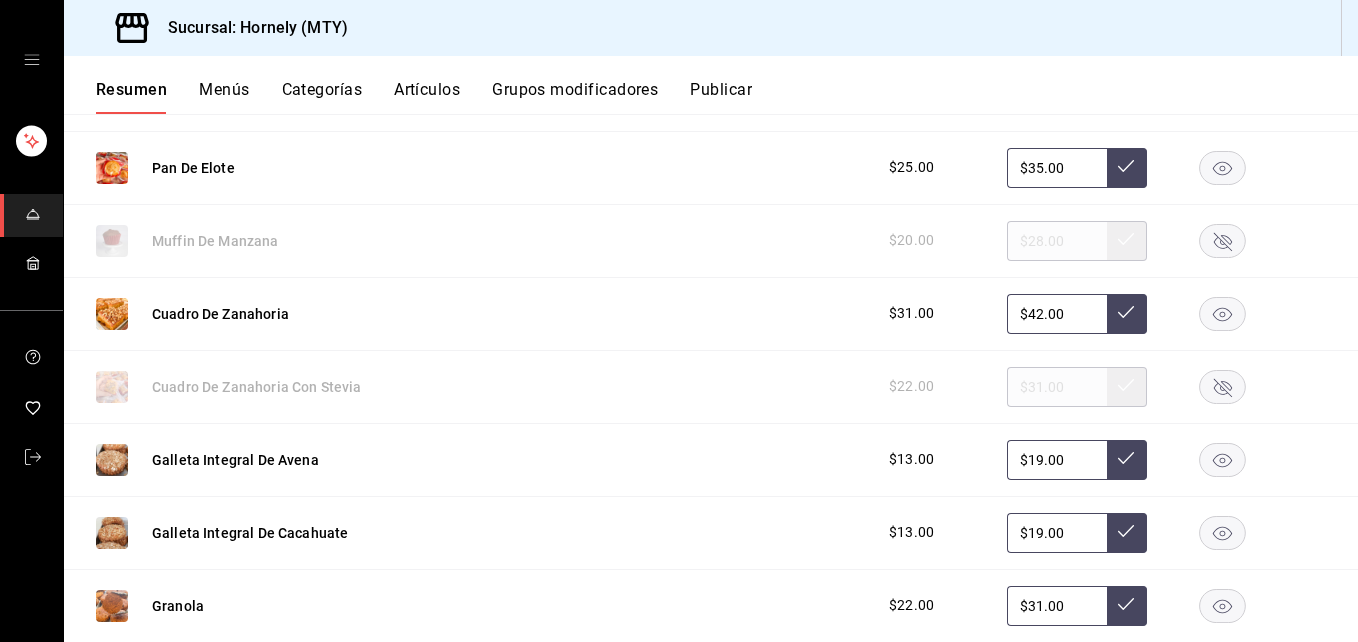 scroll, scrollTop: 2246, scrollLeft: 0, axis: vertical 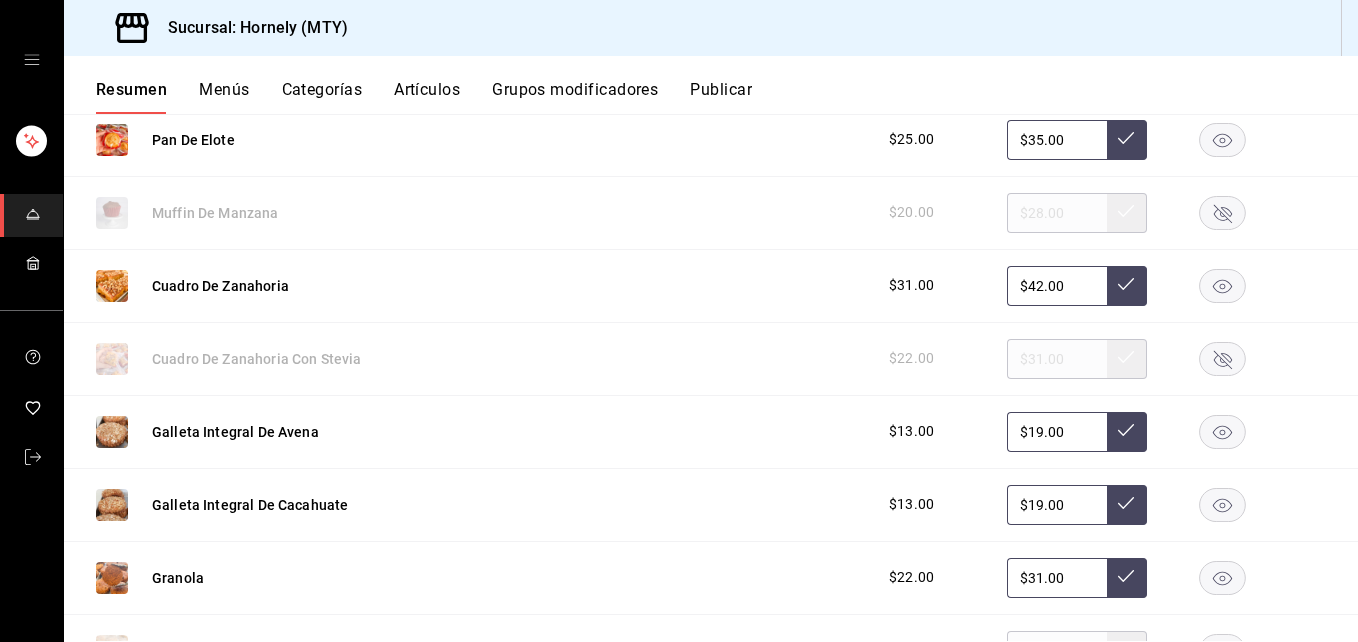click 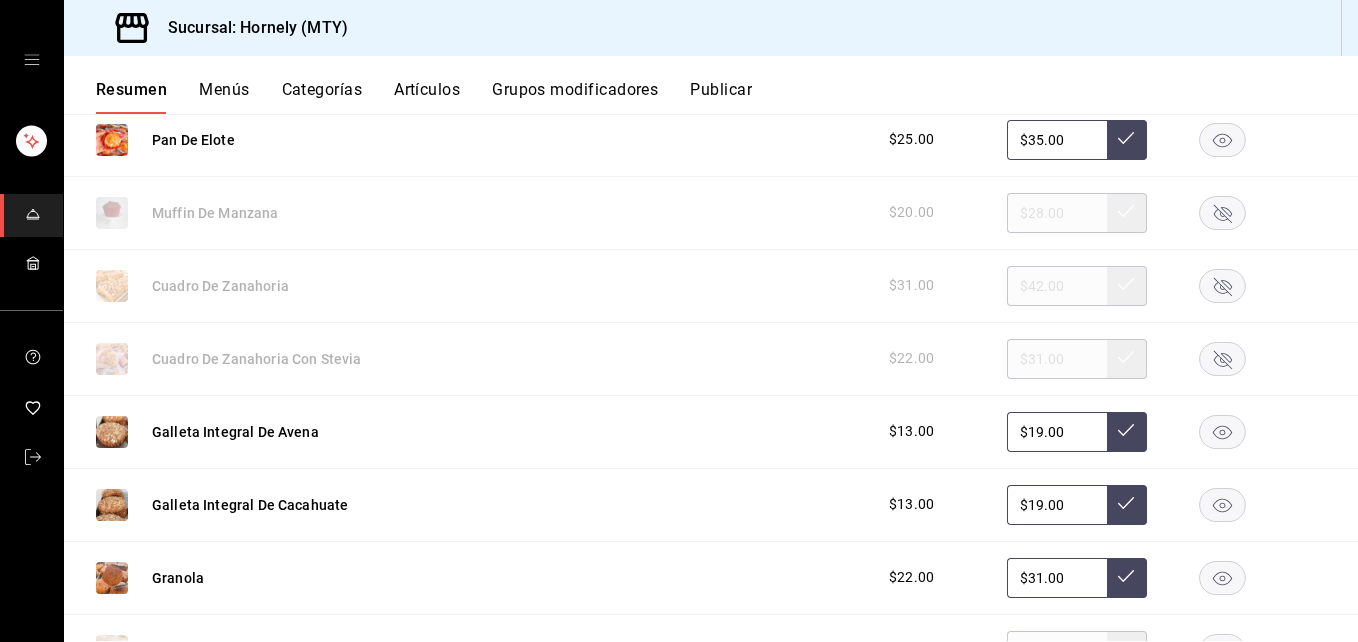 scroll, scrollTop: 2546, scrollLeft: 0, axis: vertical 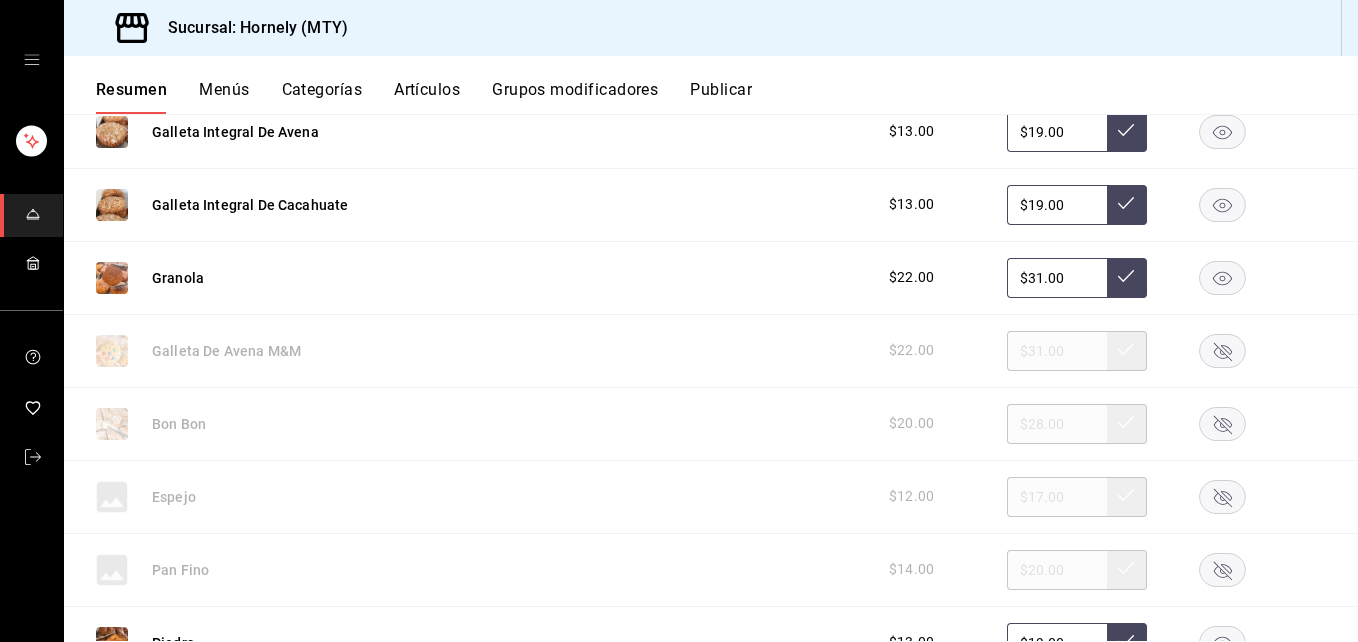click 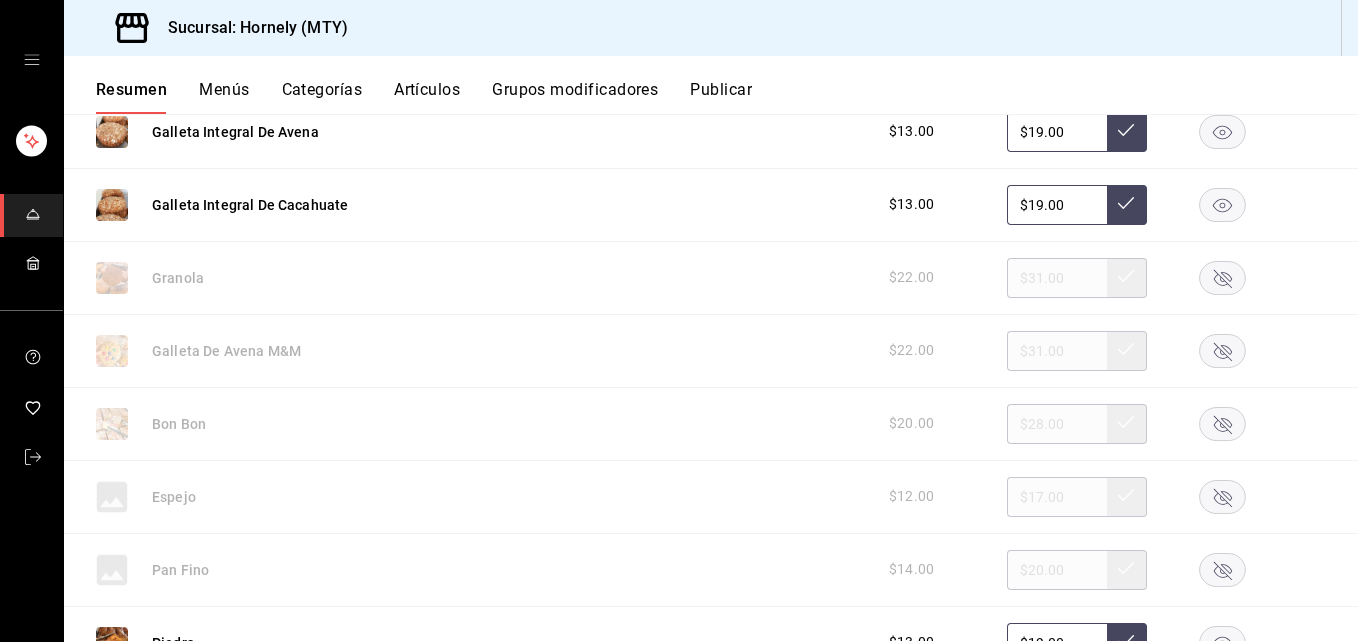 scroll, scrollTop: 2846, scrollLeft: 0, axis: vertical 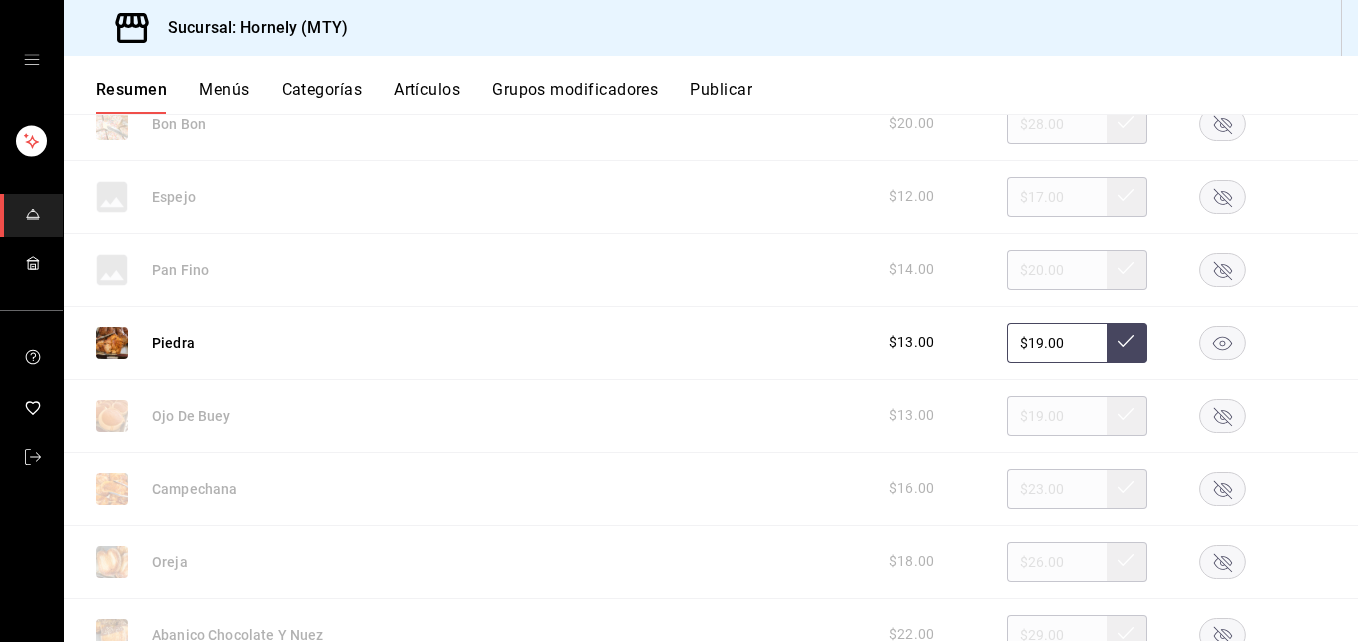 drag, startPoint x: 1217, startPoint y: 347, endPoint x: 1193, endPoint y: 350, distance: 24.186773 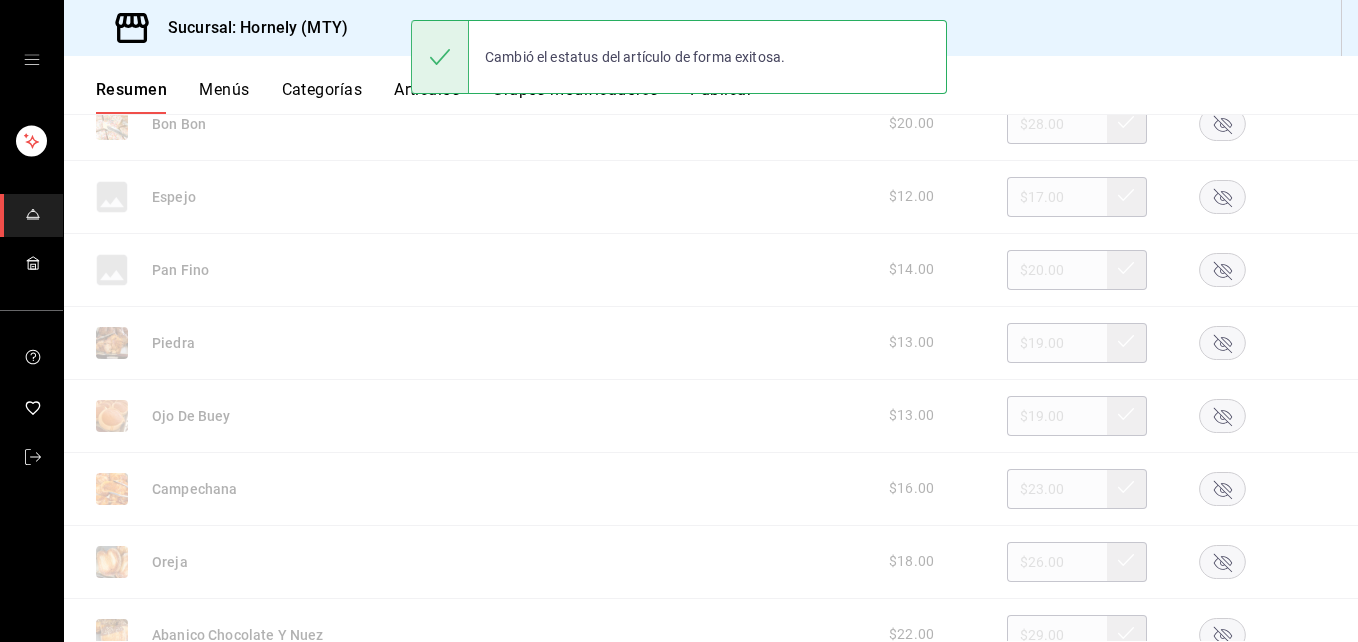 scroll, scrollTop: 3146, scrollLeft: 0, axis: vertical 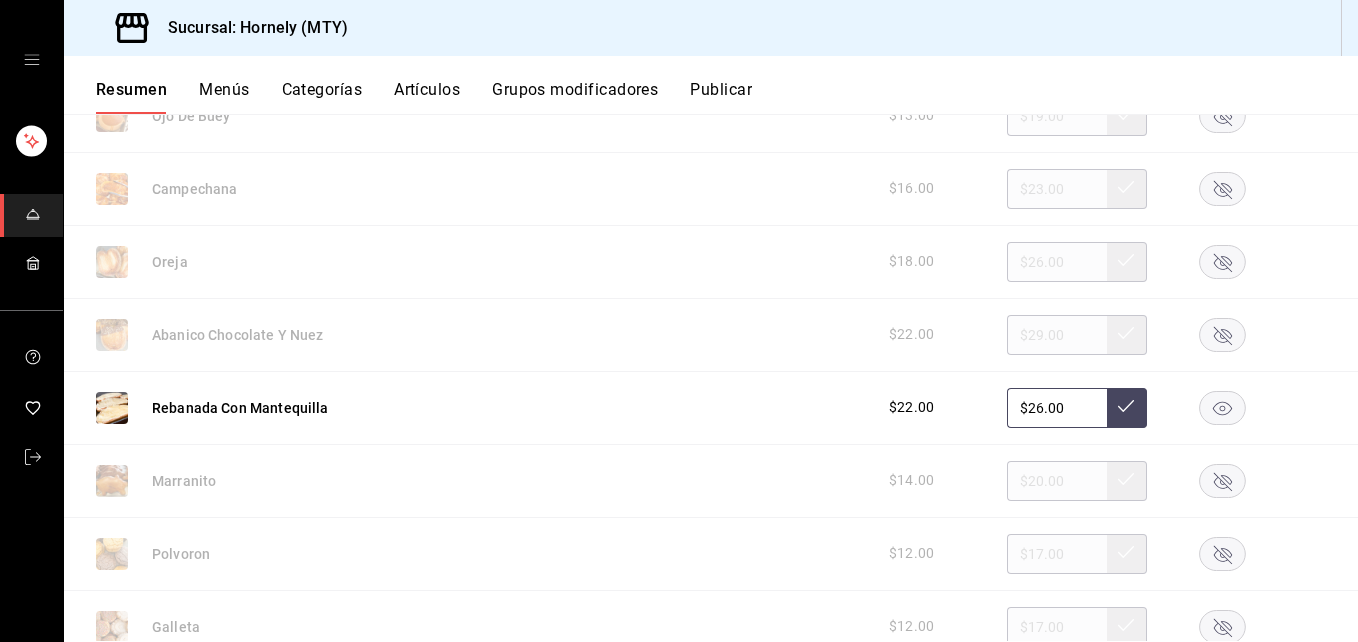click 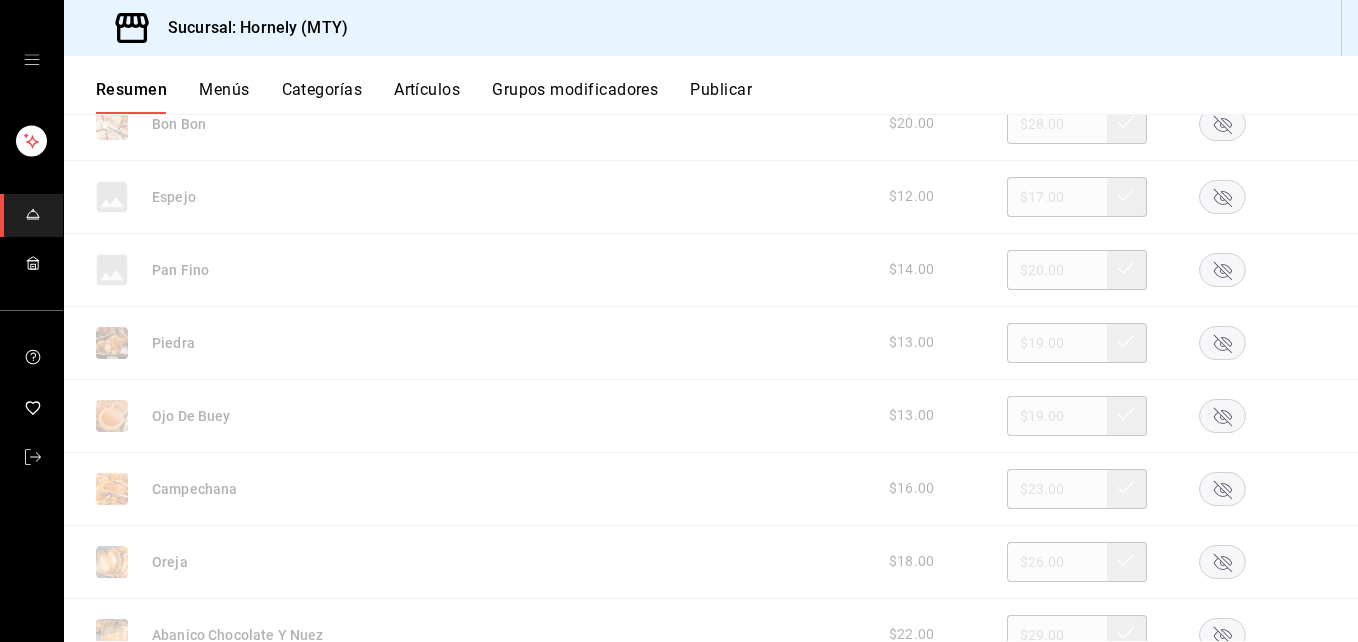 scroll, scrollTop: 3146, scrollLeft: 0, axis: vertical 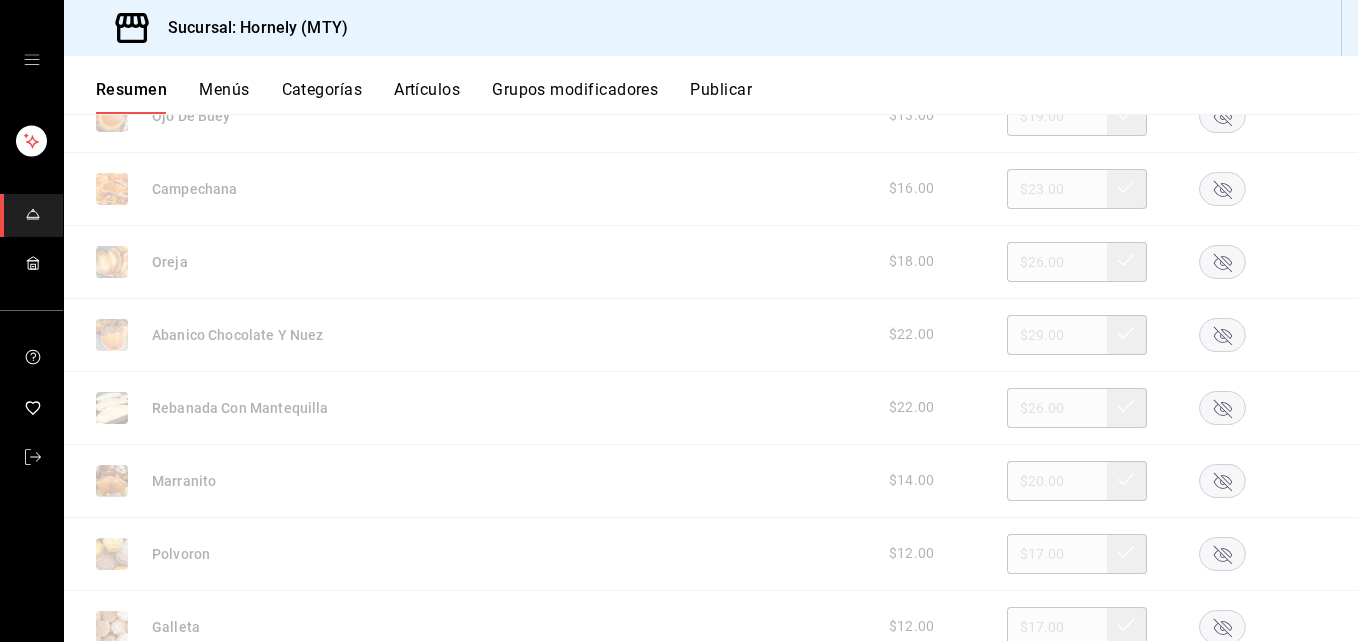 click 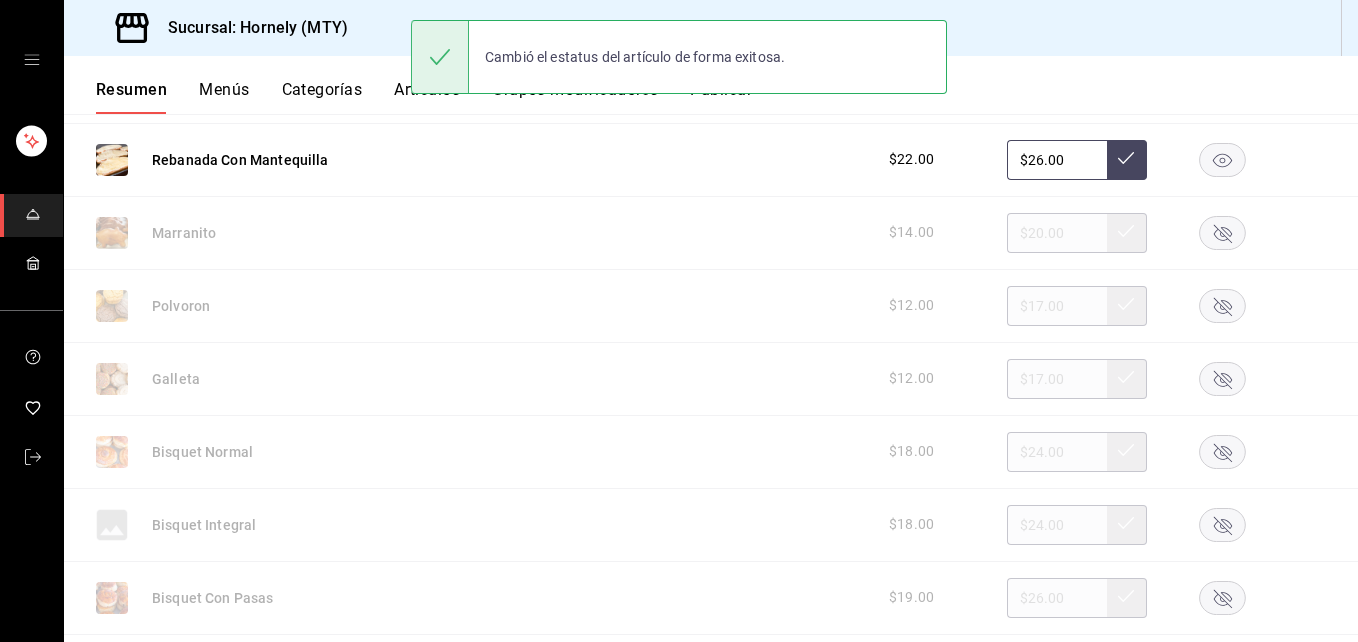 scroll, scrollTop: 3446, scrollLeft: 0, axis: vertical 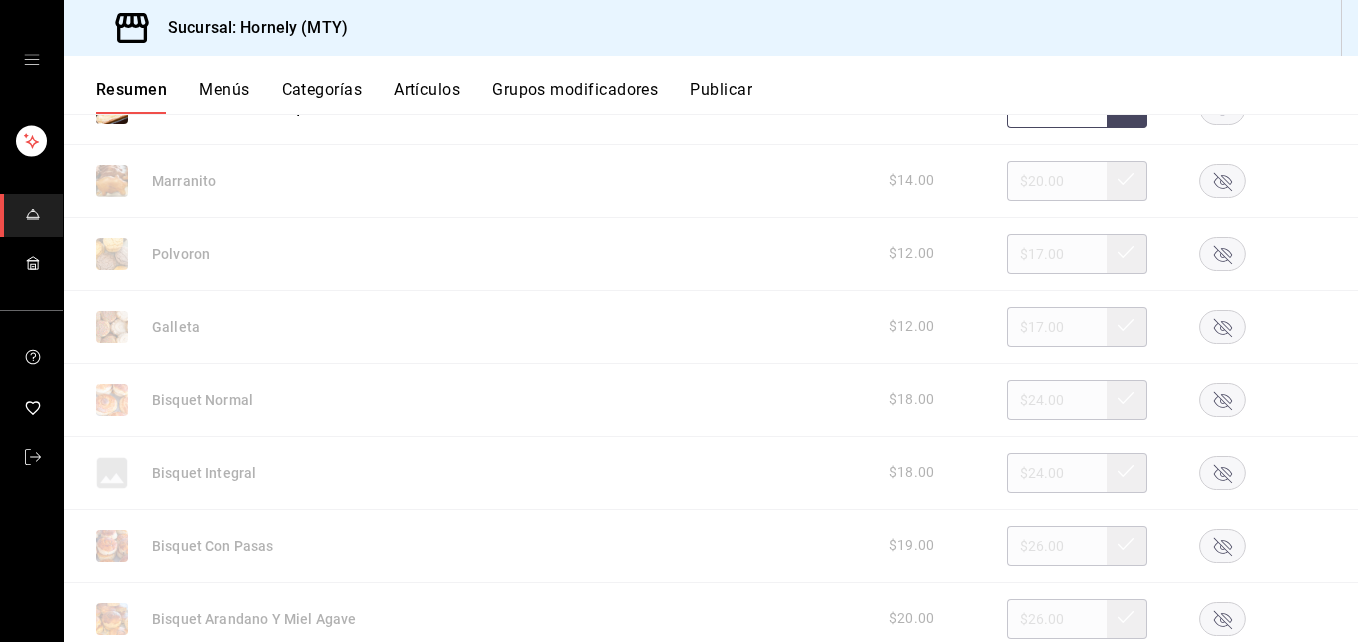 click 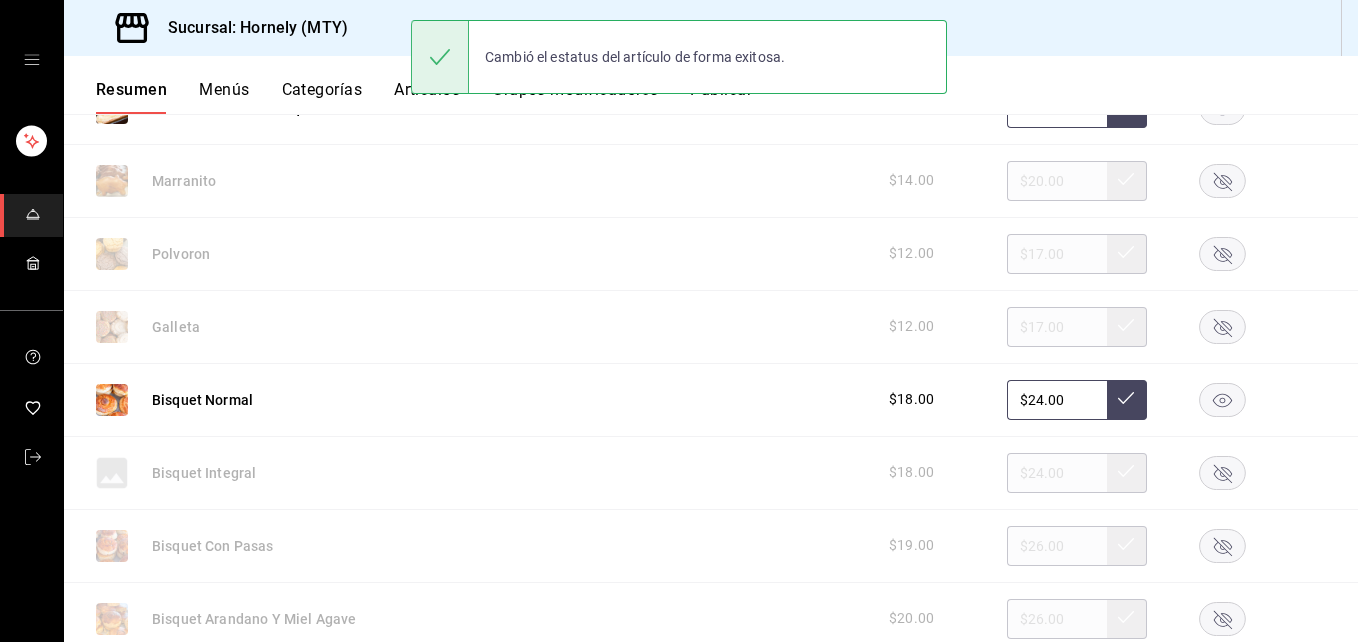 click 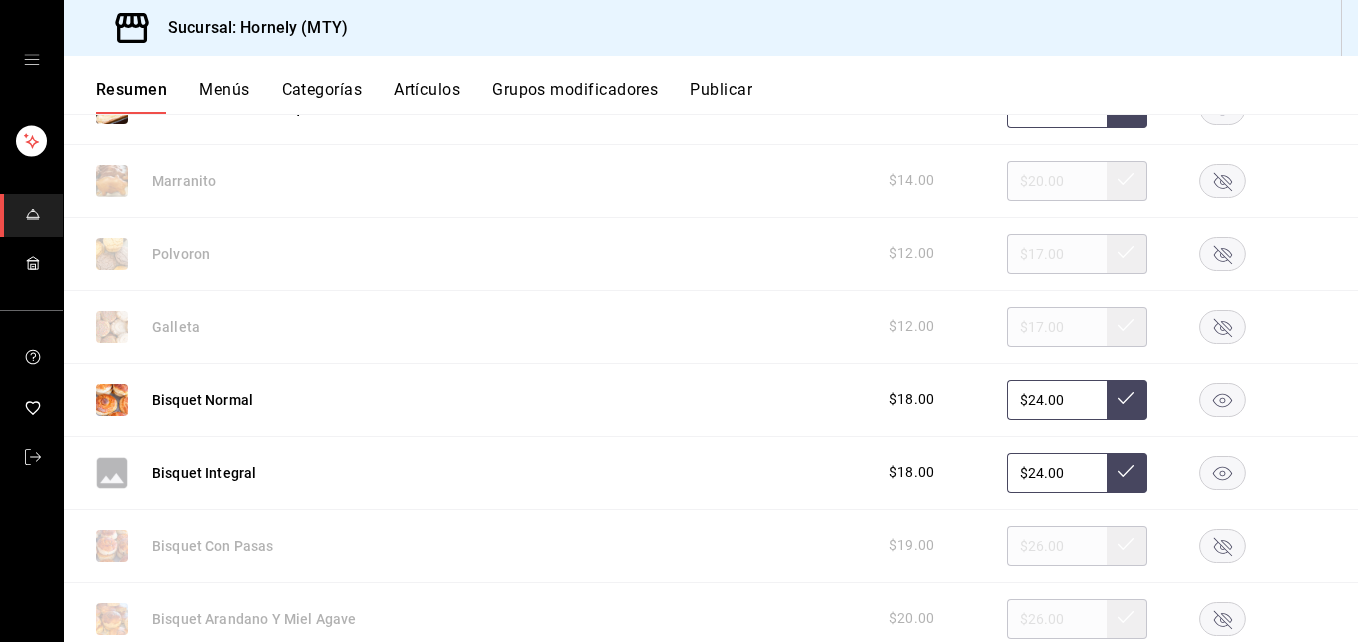 click 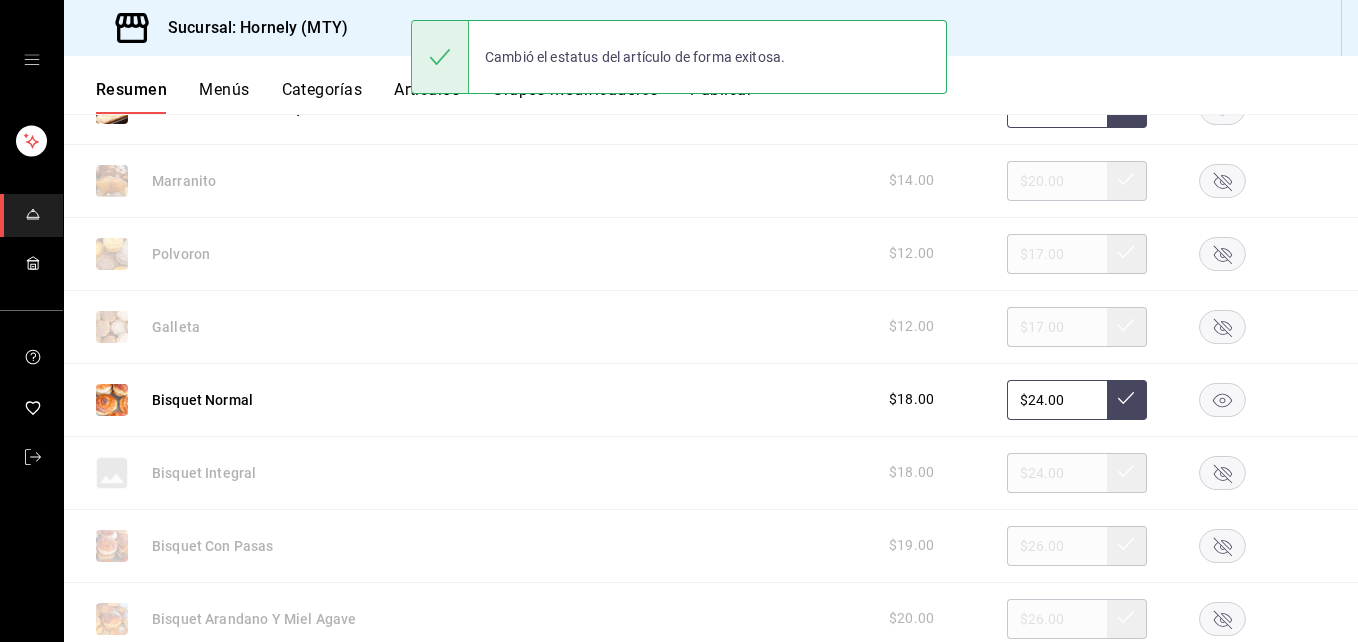 click 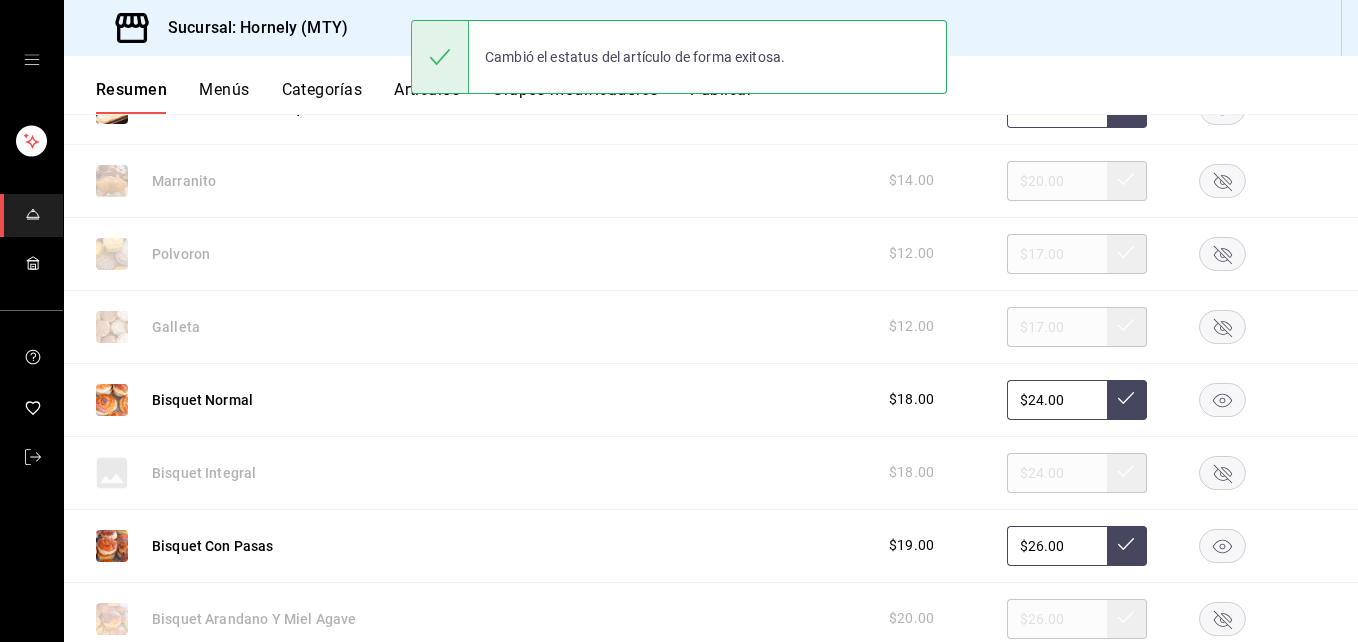 scroll, scrollTop: 3746, scrollLeft: 0, axis: vertical 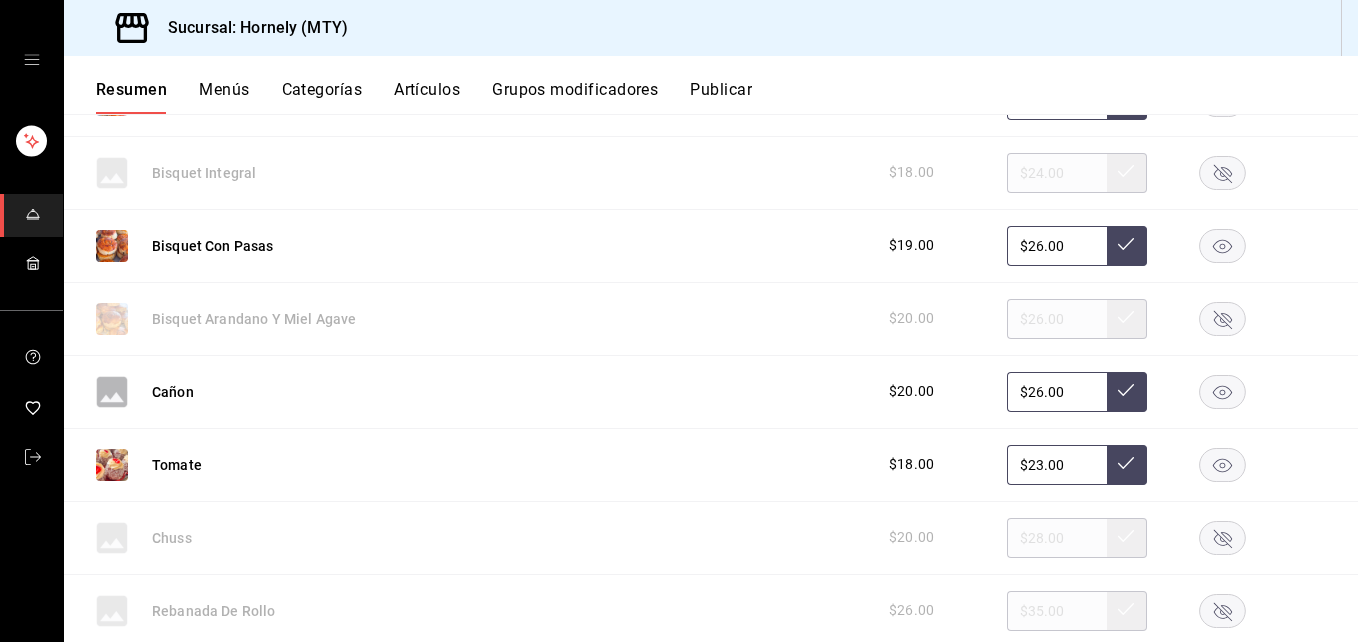 click 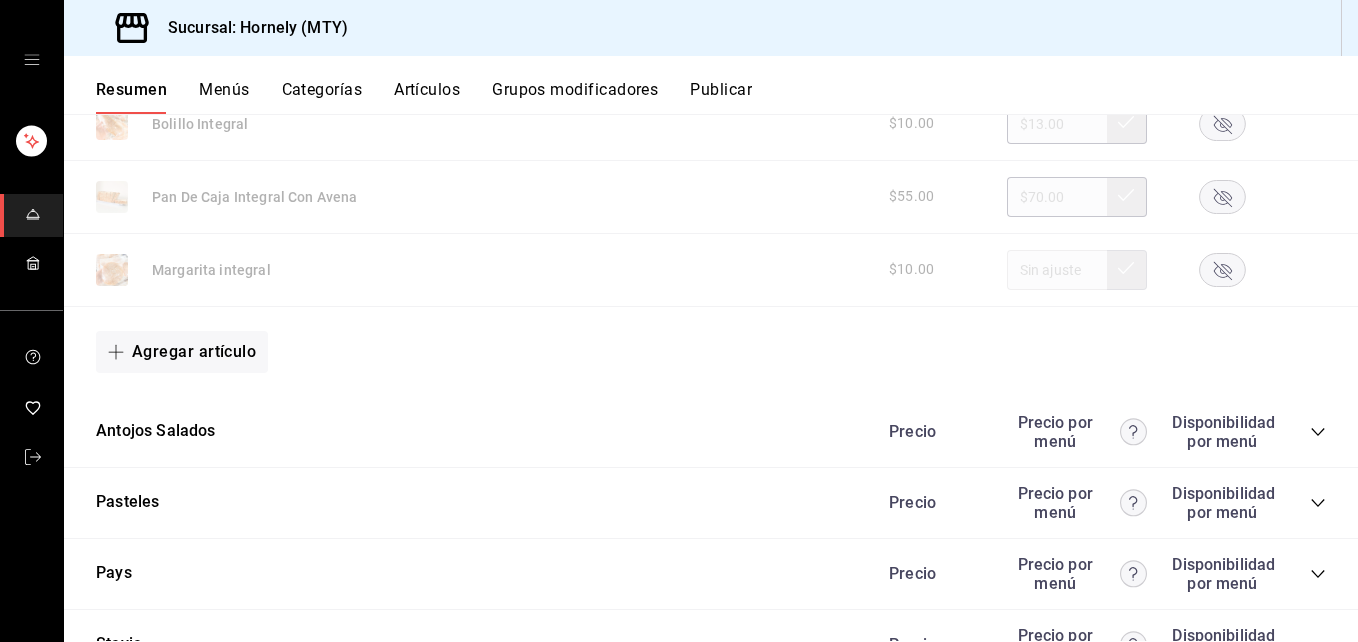scroll, scrollTop: 6446, scrollLeft: 0, axis: vertical 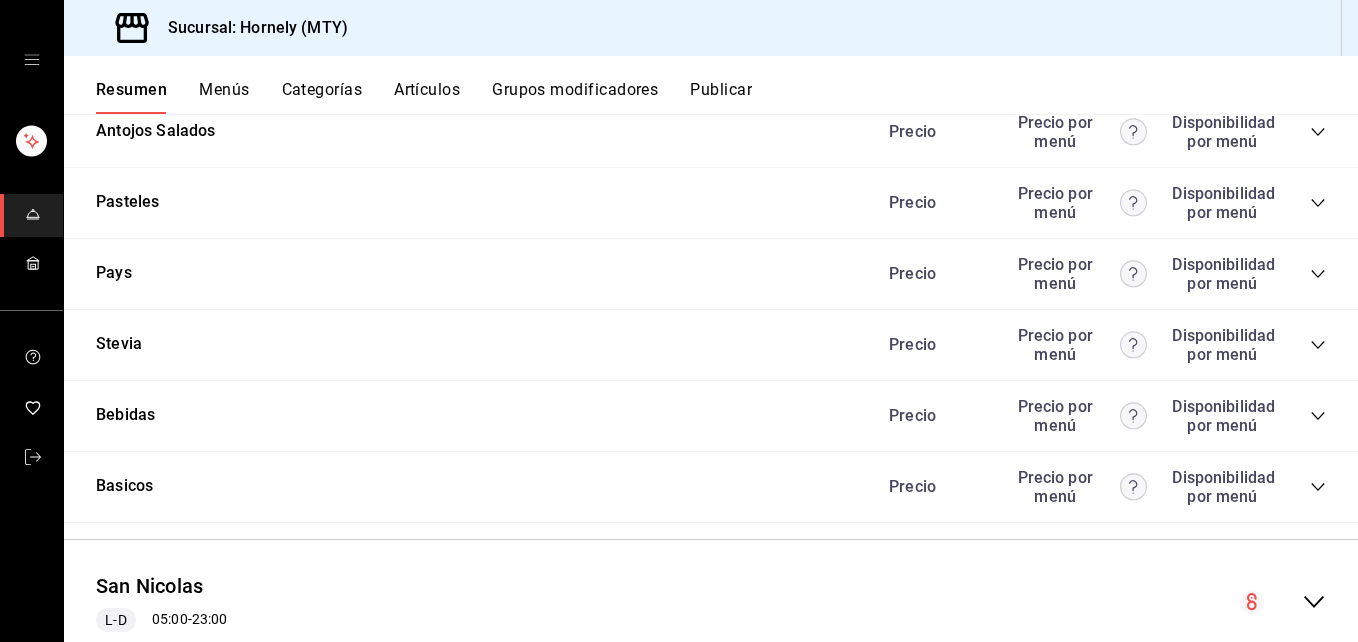 click on "Precio Precio por menú   Disponibilidad por menú" at bounding box center [1097, 132] 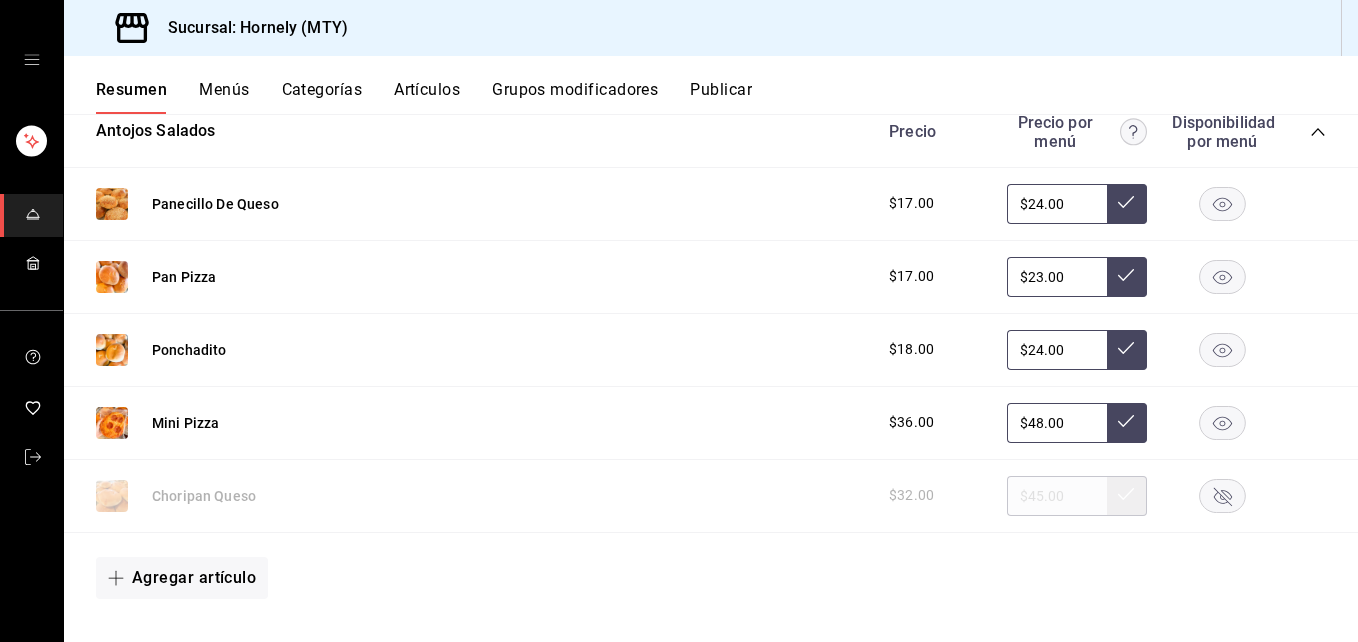 click 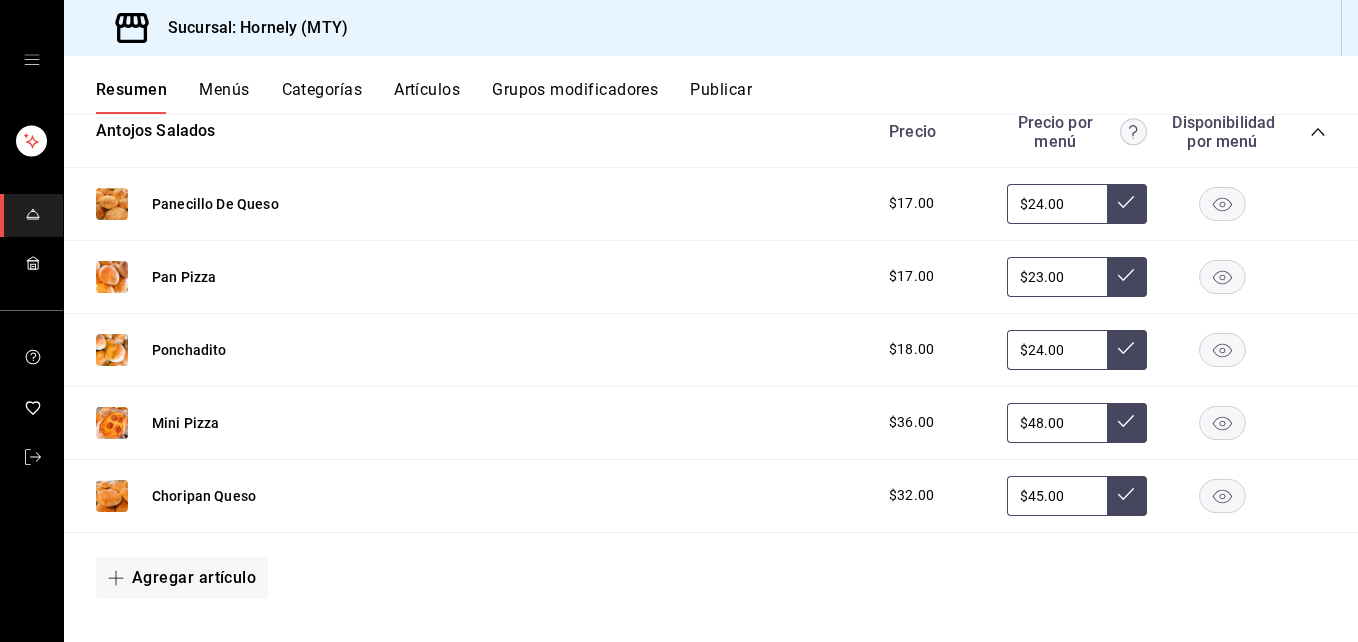 click 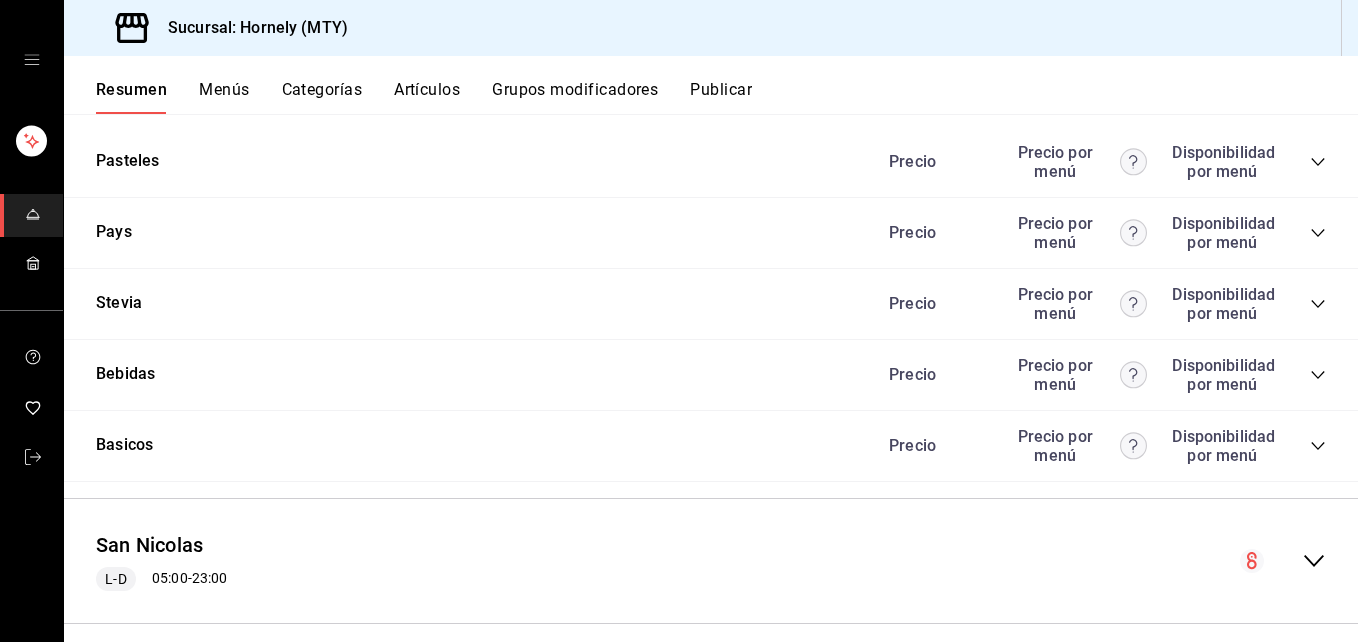 scroll, scrollTop: 6965, scrollLeft: 0, axis: vertical 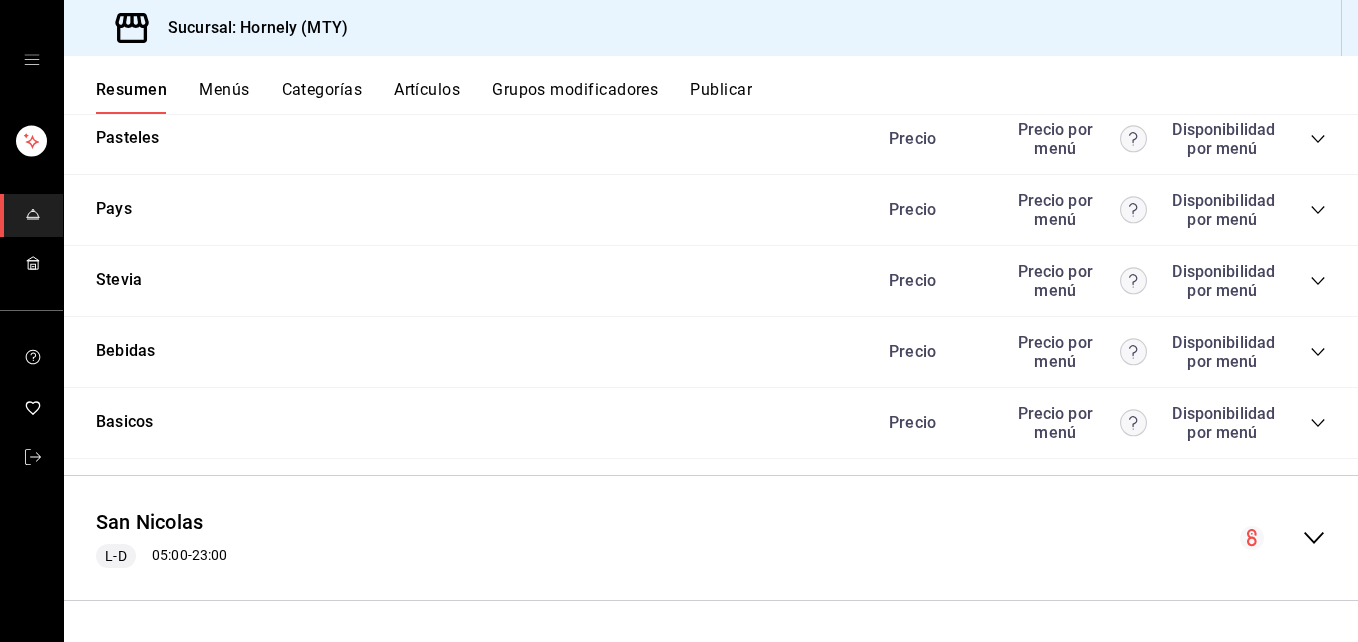 click 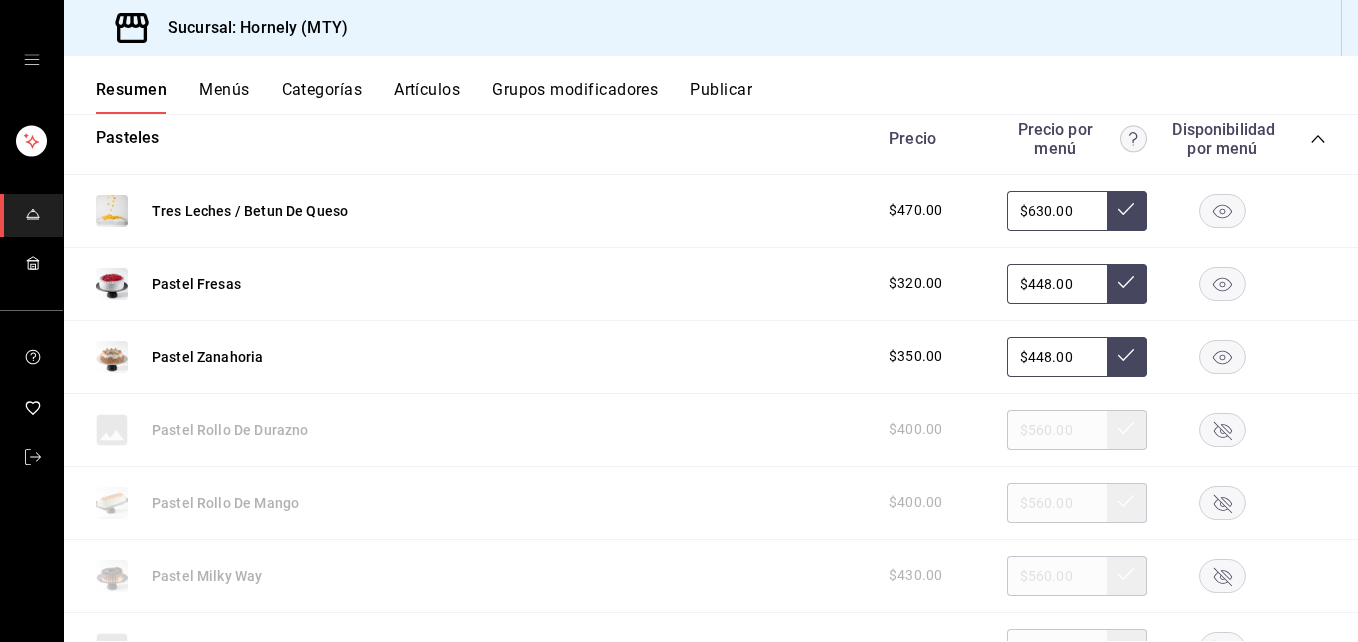 click 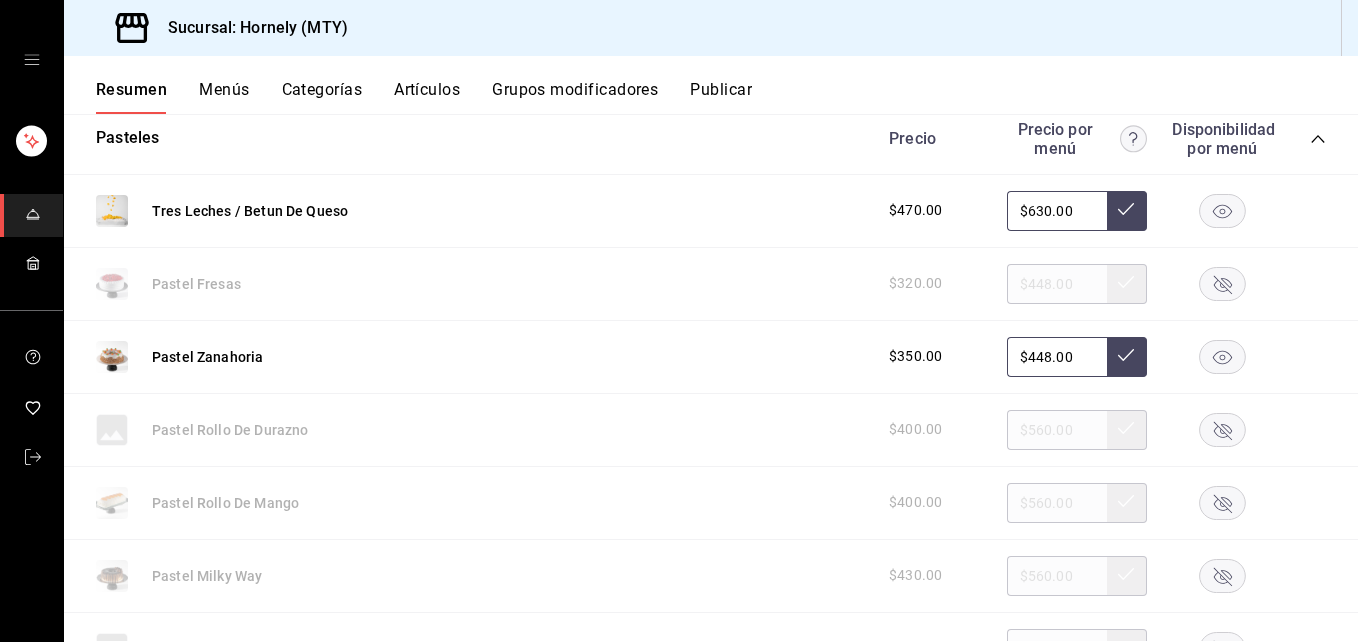 scroll, scrollTop: 7265, scrollLeft: 0, axis: vertical 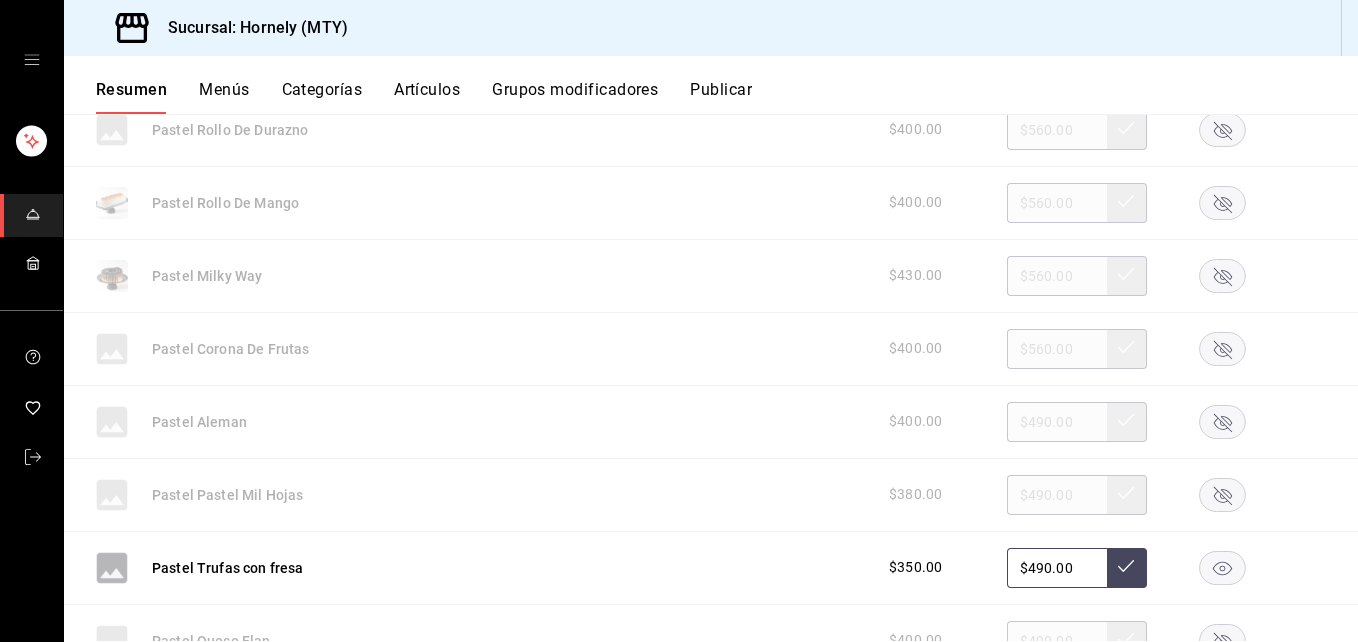 click 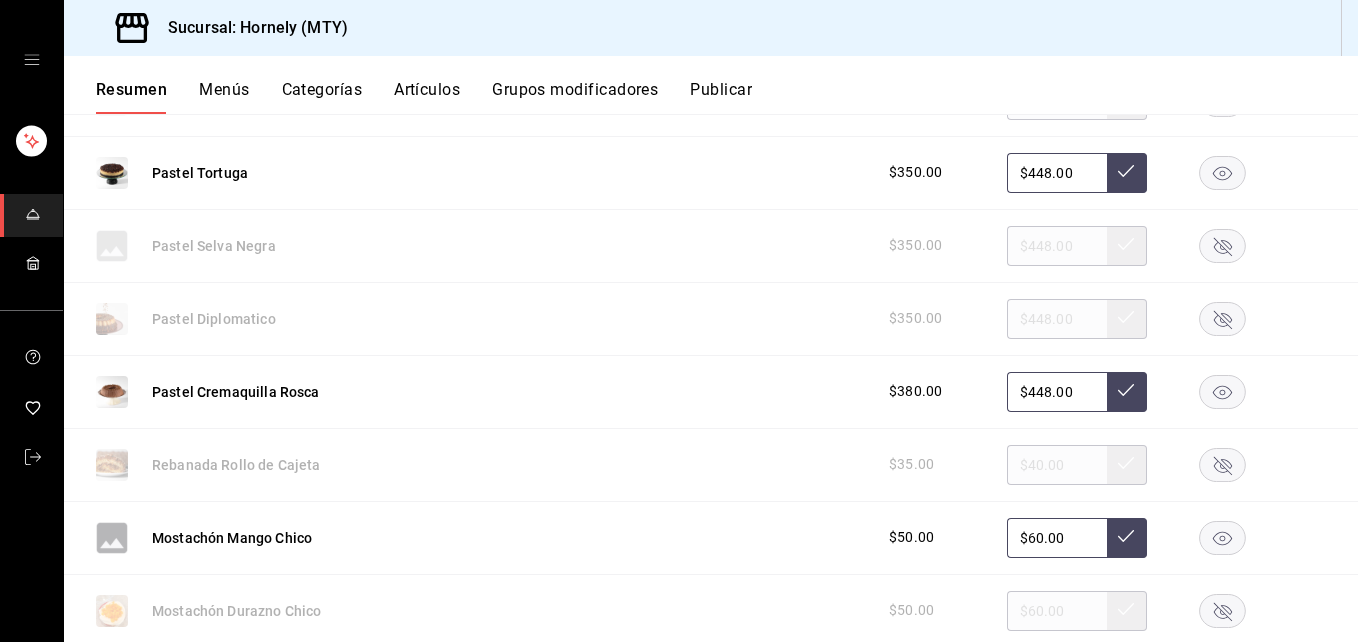 scroll, scrollTop: 8165, scrollLeft: 0, axis: vertical 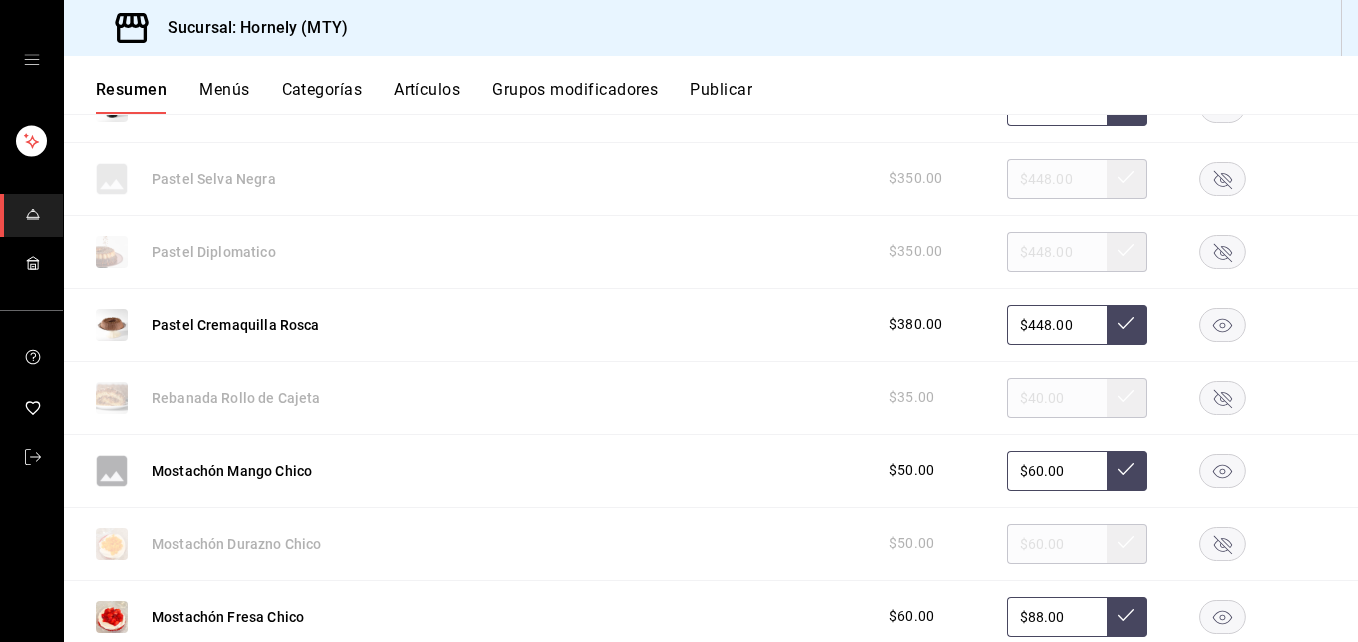click 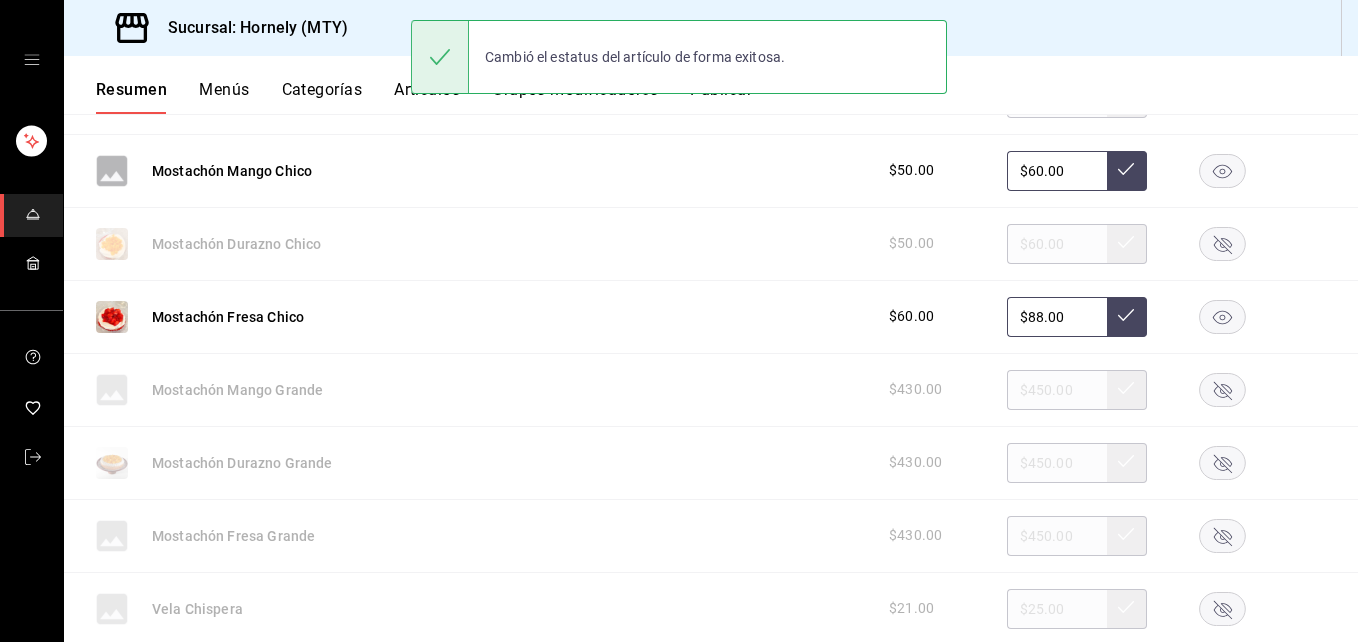 scroll, scrollTop: 8165, scrollLeft: 0, axis: vertical 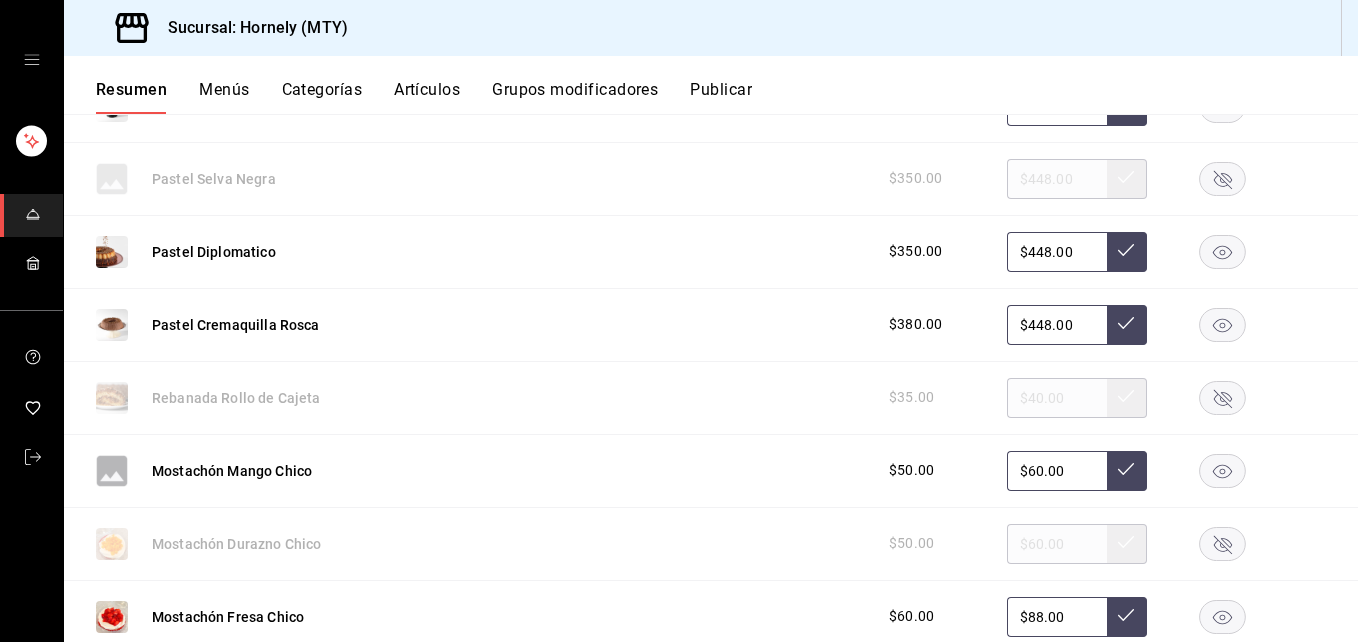 click 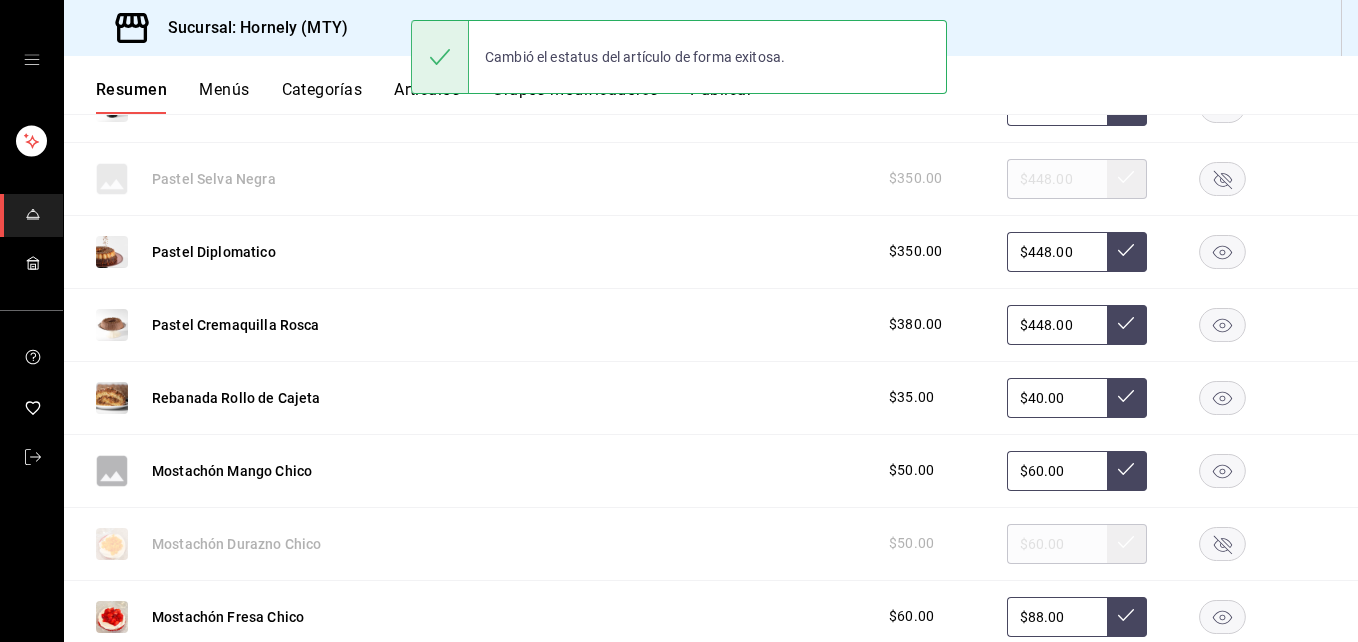 scroll, scrollTop: 8465, scrollLeft: 0, axis: vertical 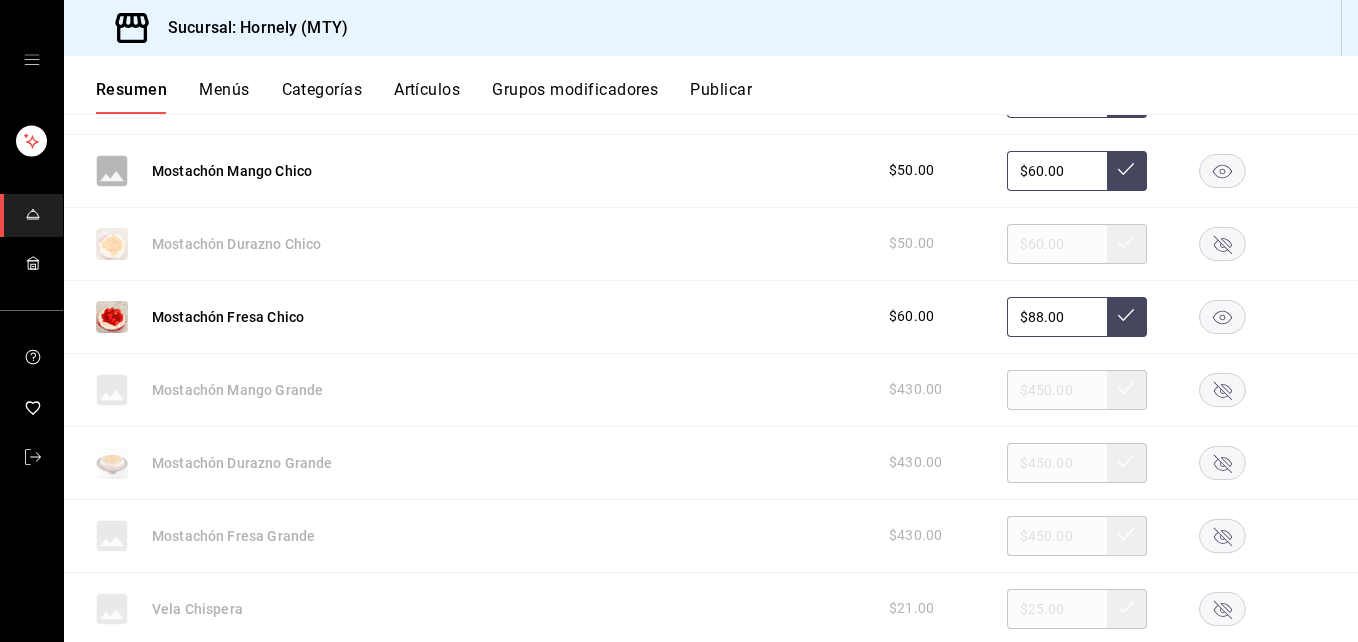 click 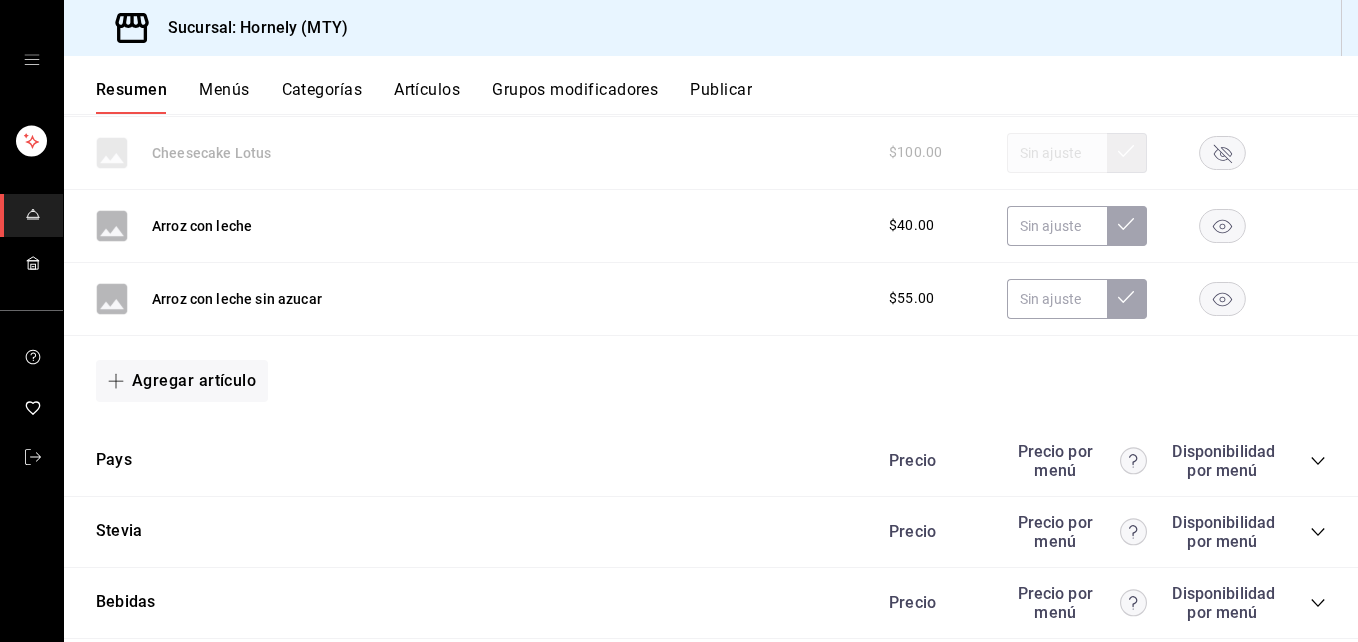 scroll, scrollTop: 9365, scrollLeft: 0, axis: vertical 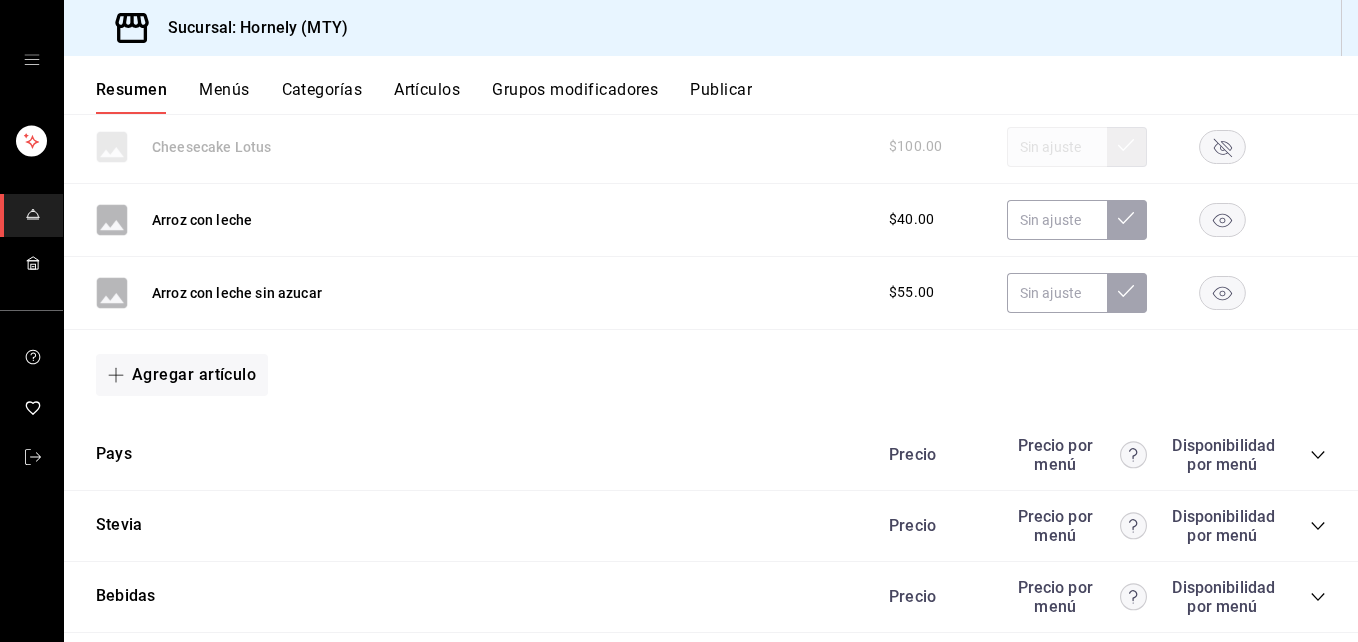 click 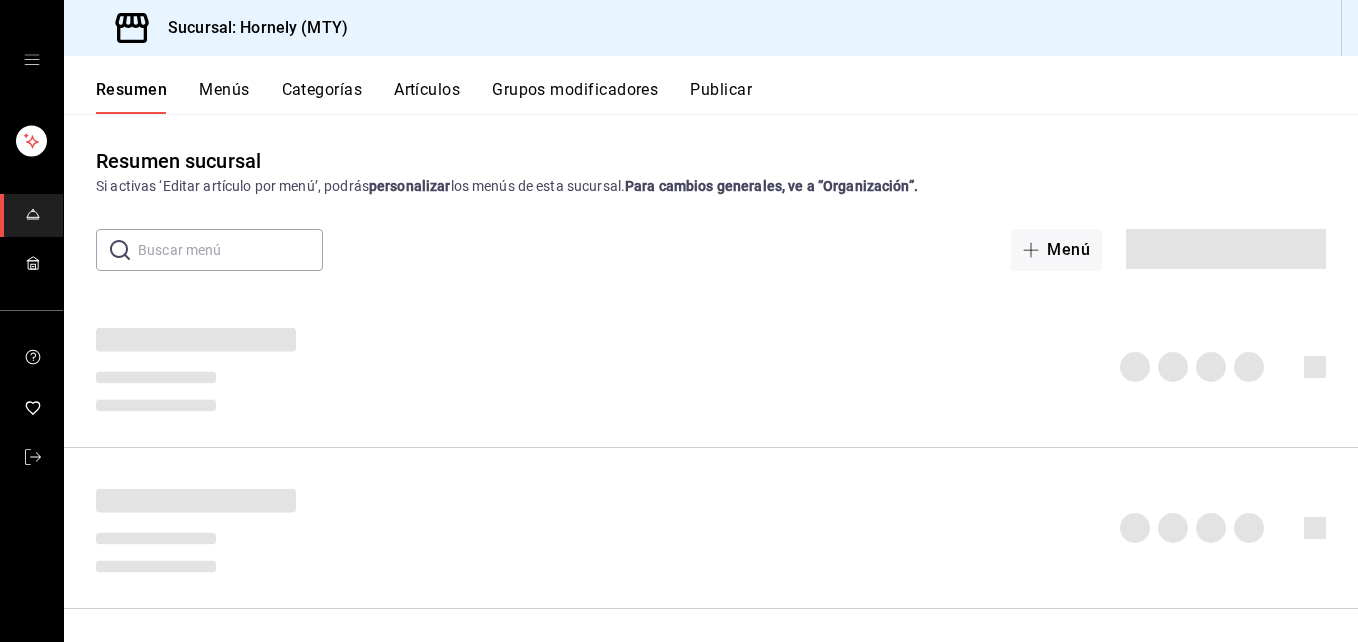 scroll, scrollTop: 0, scrollLeft: 0, axis: both 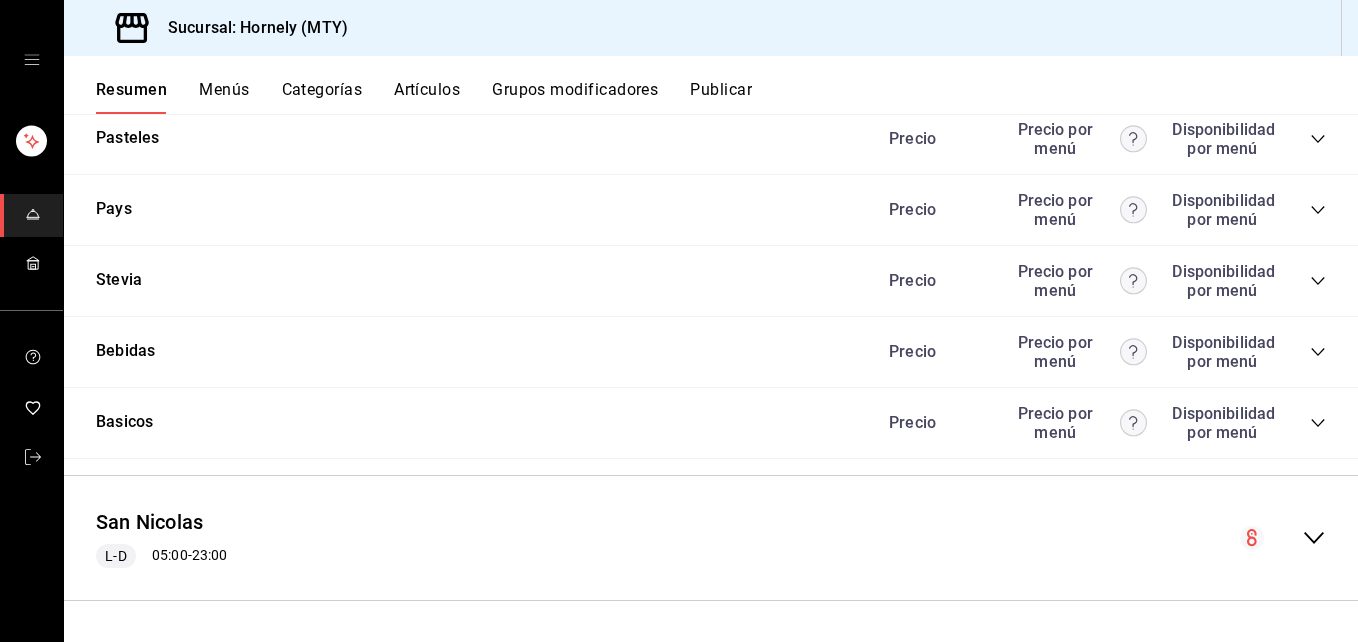 click 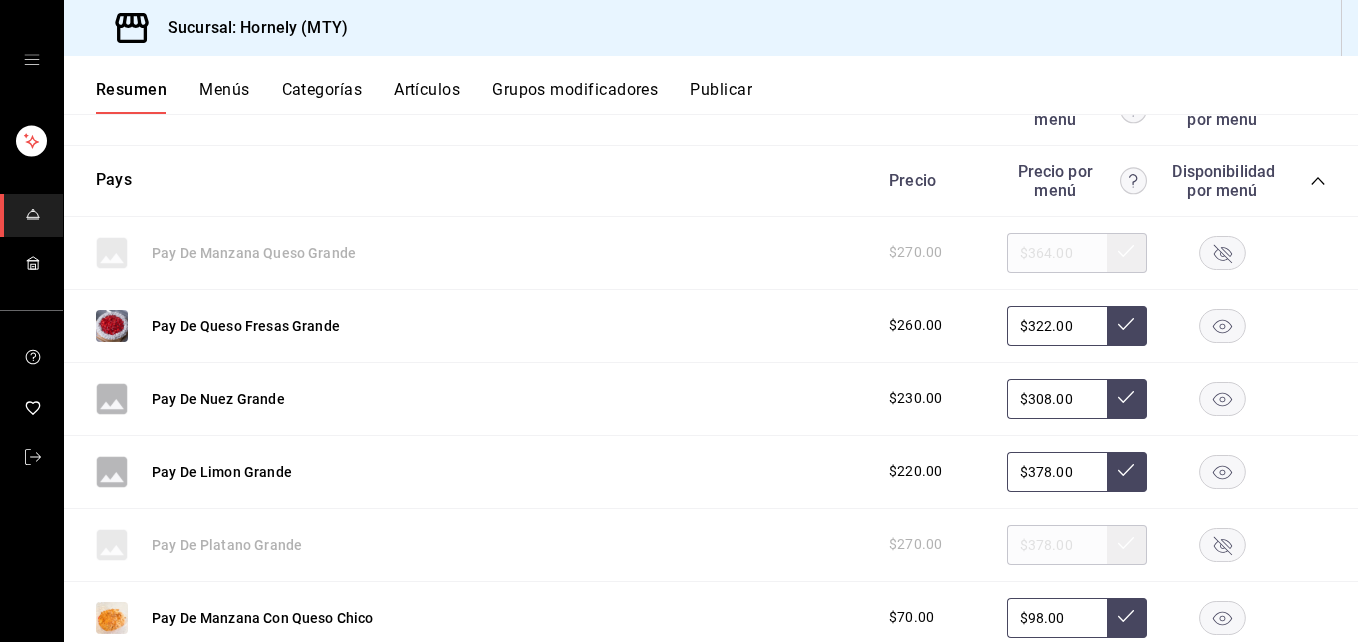 scroll, scrollTop: 6510, scrollLeft: 0, axis: vertical 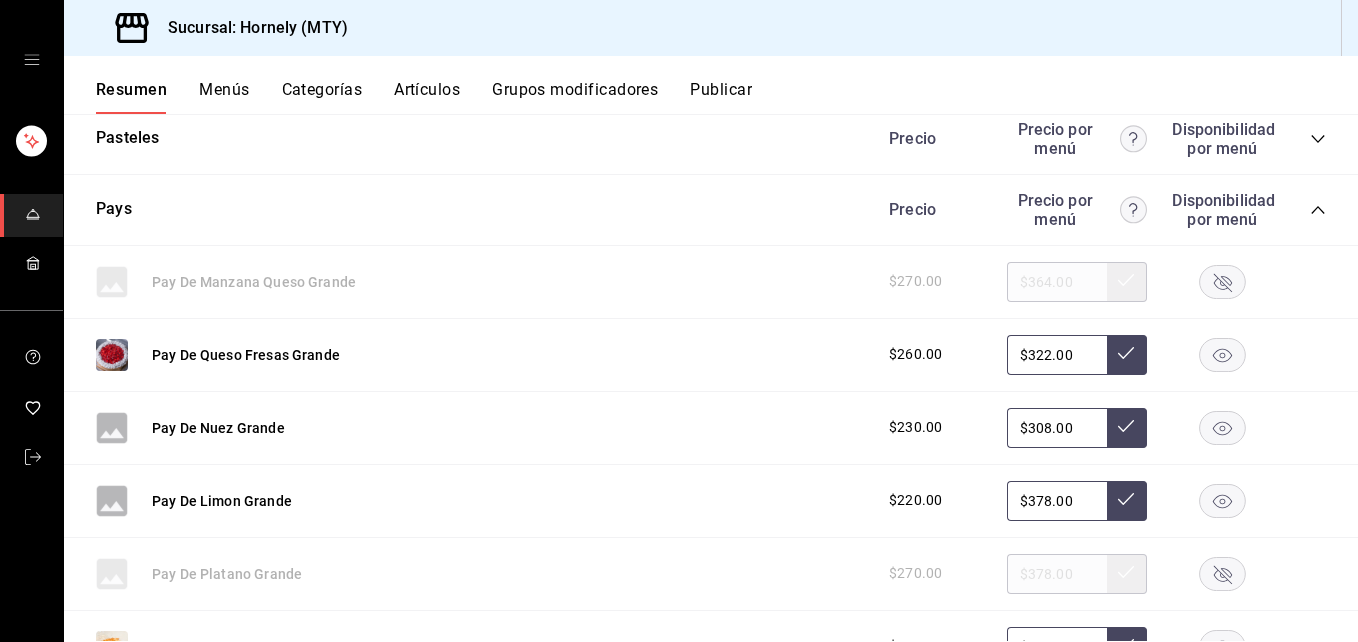 click at bounding box center [1222, 282] 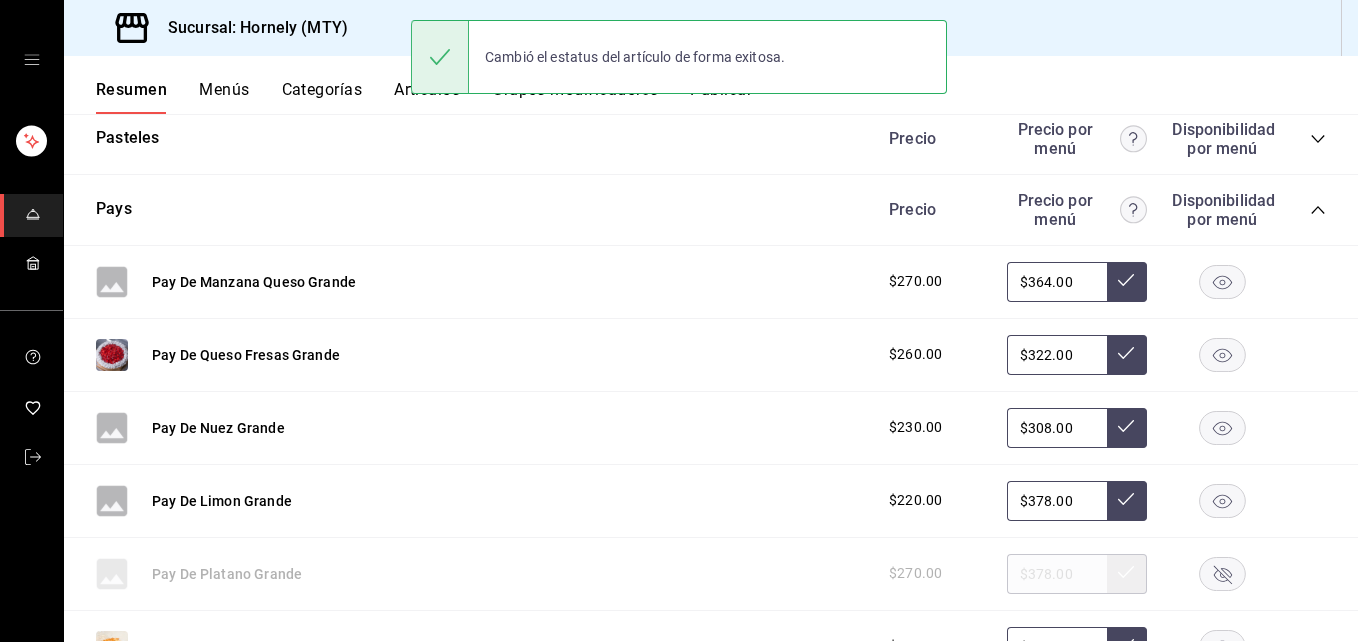 scroll, scrollTop: 7110, scrollLeft: 0, axis: vertical 